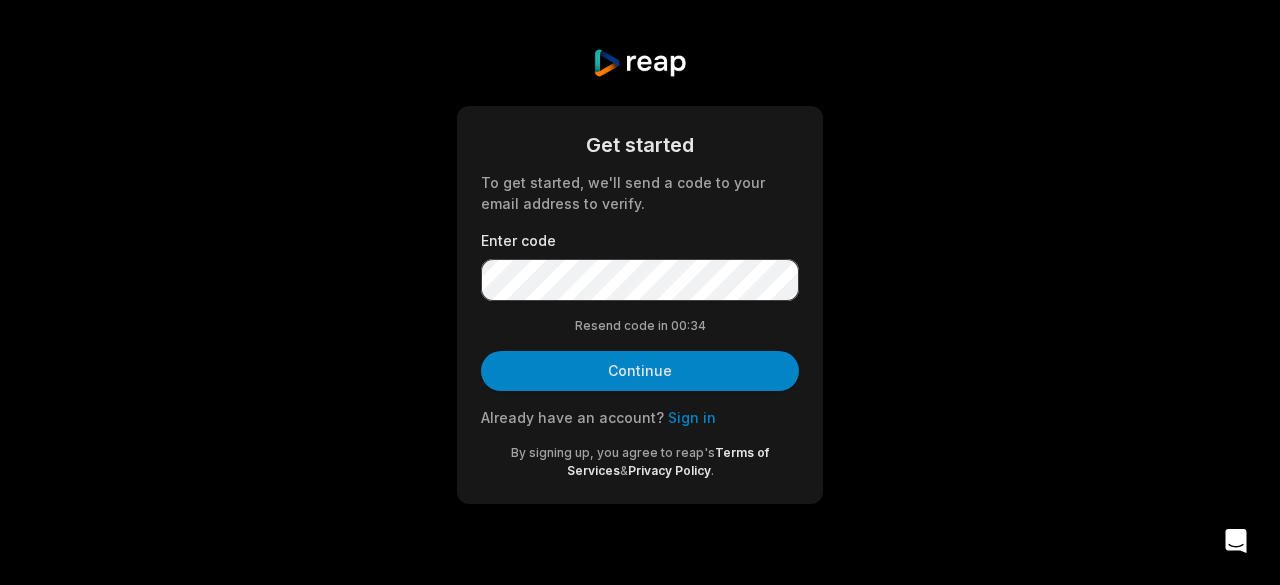 scroll, scrollTop: 0, scrollLeft: 0, axis: both 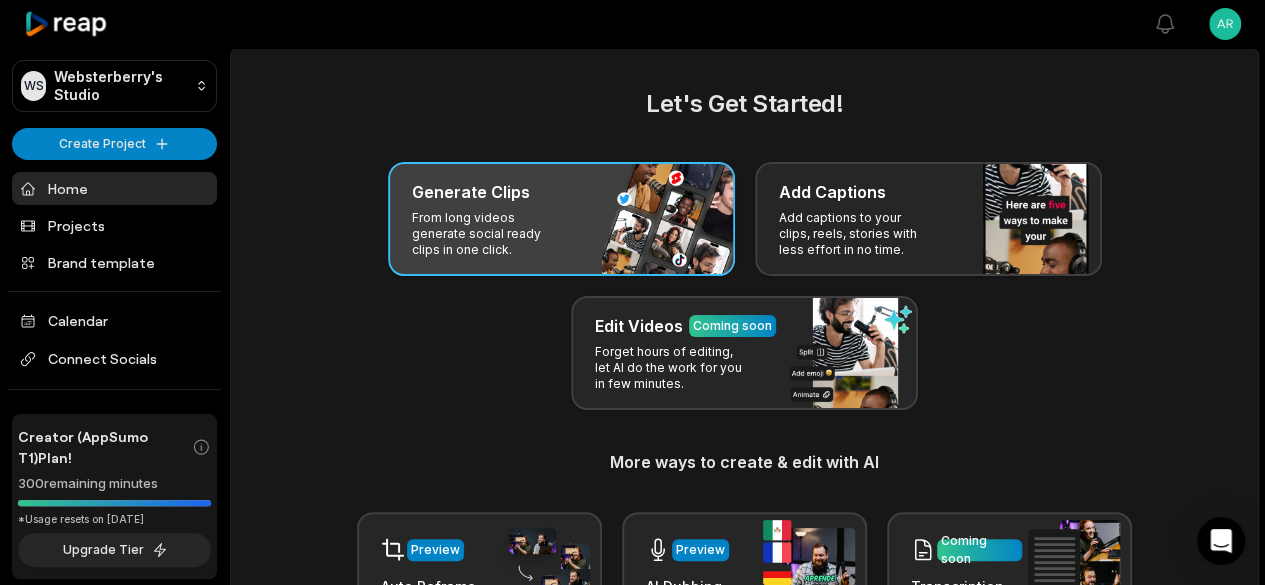 click on "From long videos generate social ready clips in one click." at bounding box center (489, 234) 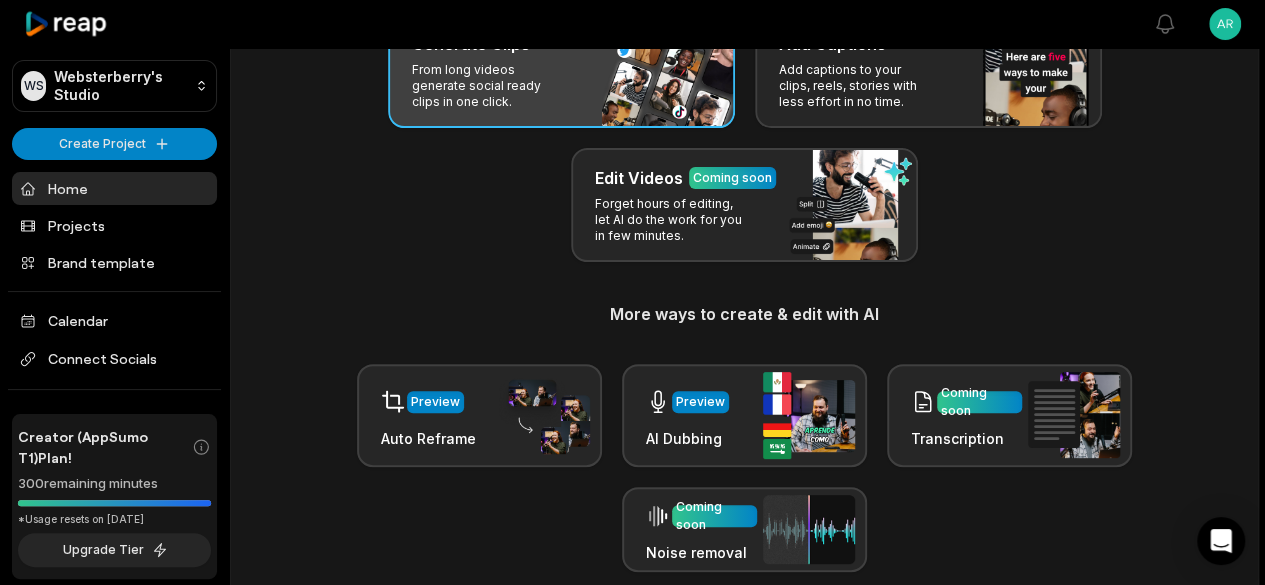 scroll, scrollTop: 0, scrollLeft: 0, axis: both 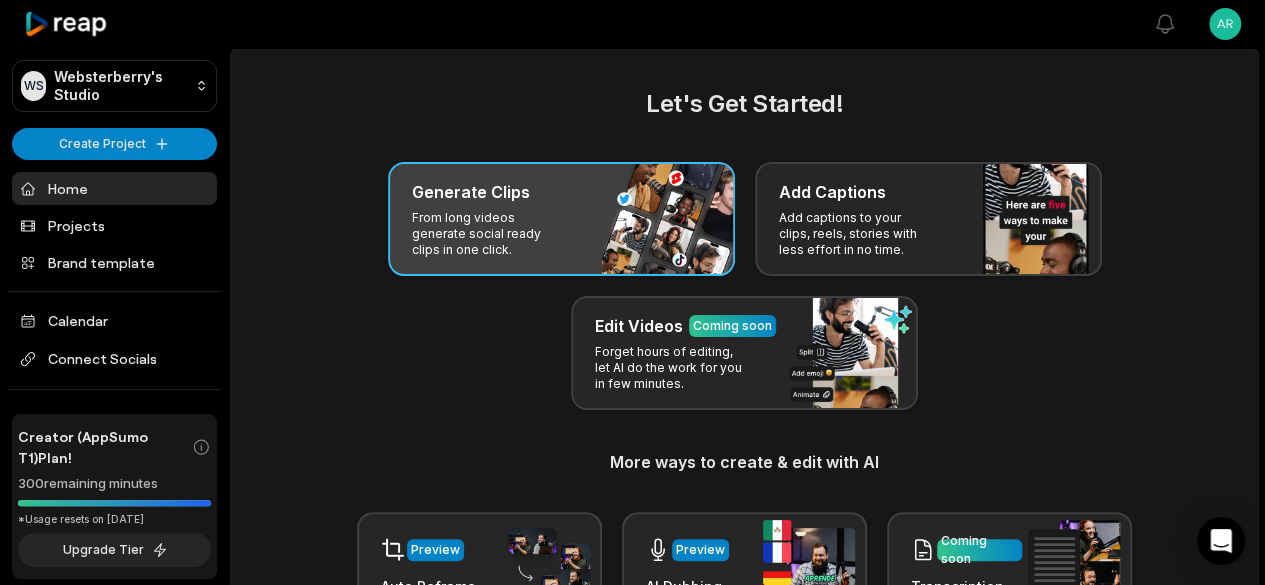 click on "Generate Clips" at bounding box center [561, 192] 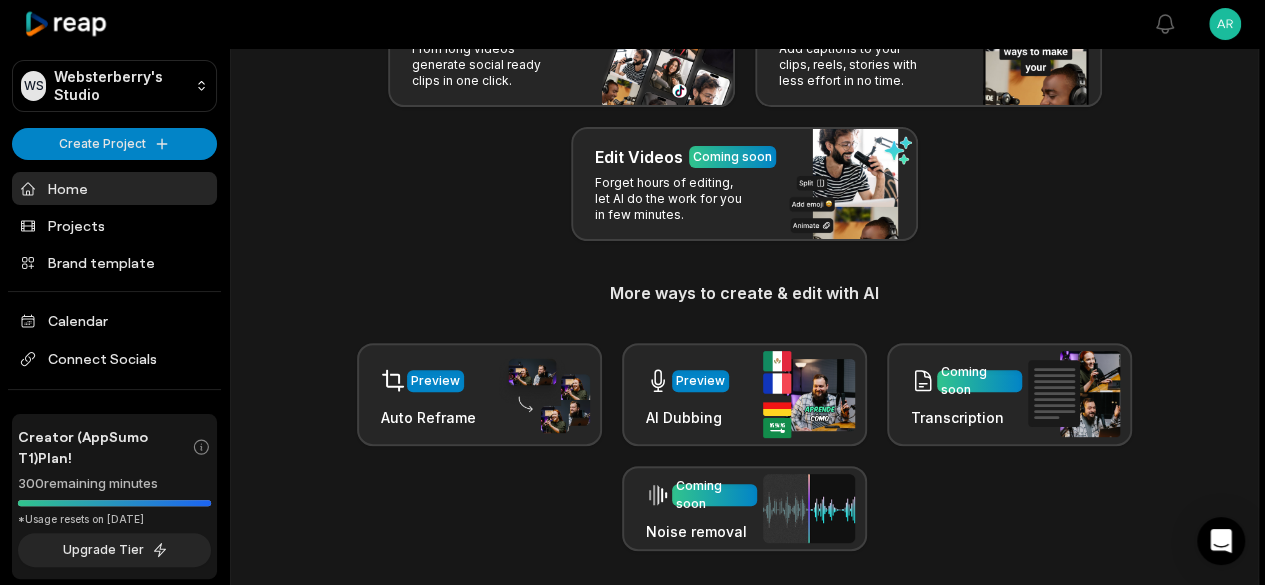 scroll, scrollTop: 0, scrollLeft: 0, axis: both 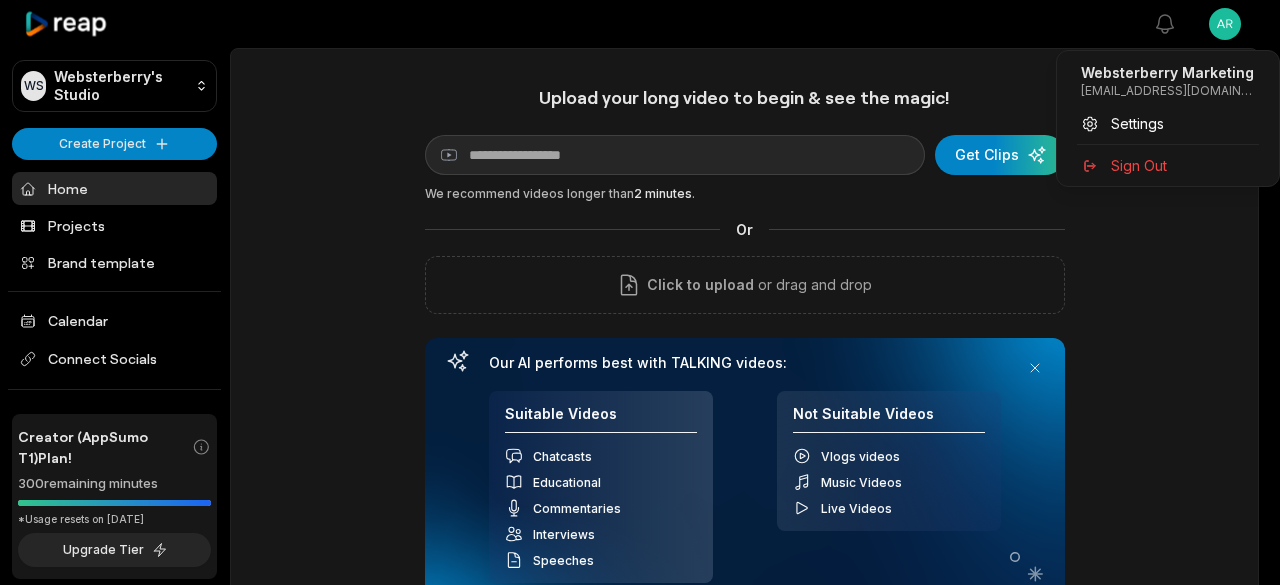 click on "WS Websterberry's Studio Create Project Home Projects Brand template Calendar Connect Socials Creator (AppSumo T1)  Plan! 300  remaining minutes *Usage resets on July 29, 2025 Upgrade Tier Help Privacy Terms Open sidebar View notifications Open user menu   Upload your long video to begin & see the magic! YouTube link Get Clips We recommend videos longer than  2 minutes . Or Click to upload or drag and drop Our AI performs best with TALKING videos: Suitable Videos Chatcasts Educational  Commentaries  Interviews  Speeches Not Suitable Videos Vlogs videos Music Videos Live Videos Recent Projects View all Made with   in San Francisco Websterberry Marketing ariasweb@websterberrymarketing.com Settings Sign Out" at bounding box center [640, 292] 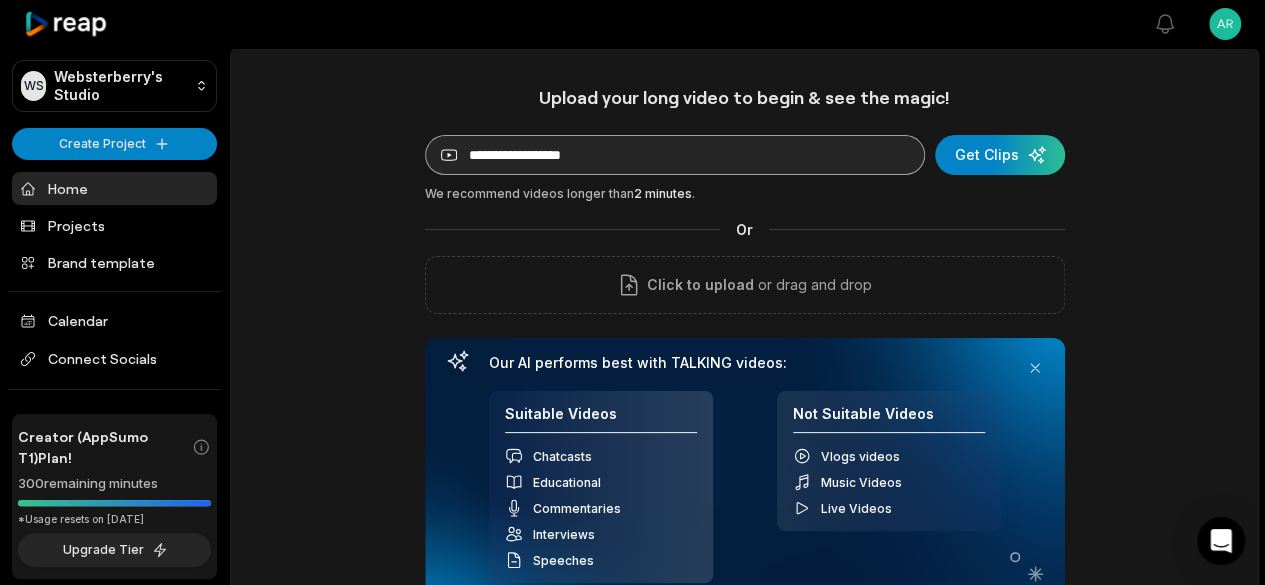 scroll, scrollTop: 0, scrollLeft: 0, axis: both 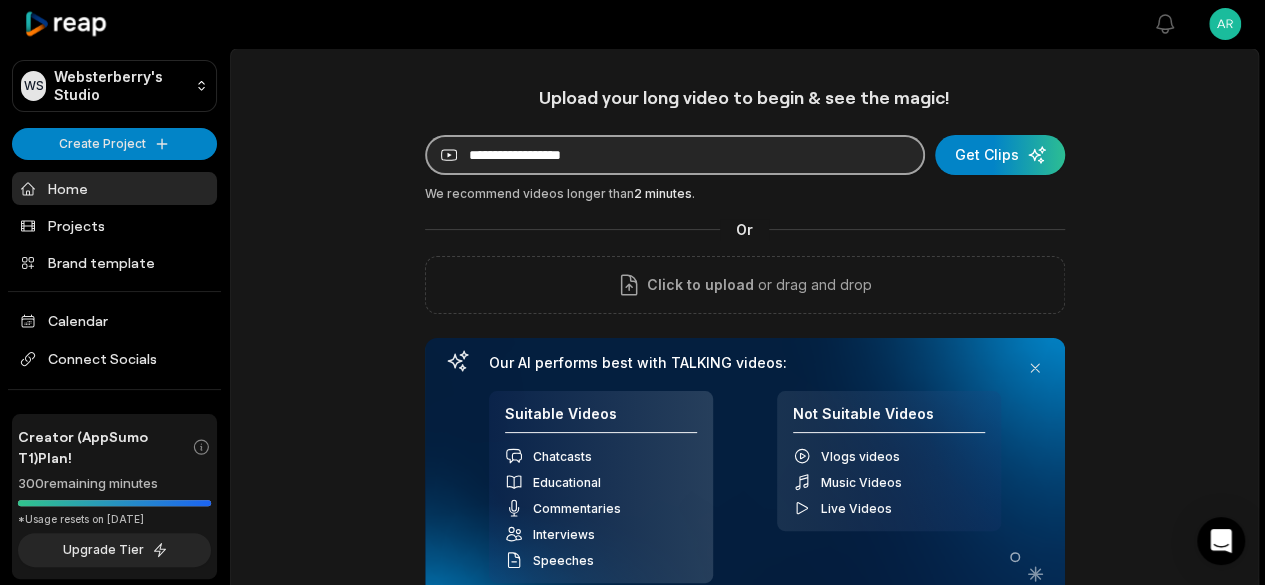 click at bounding box center (675, 155) 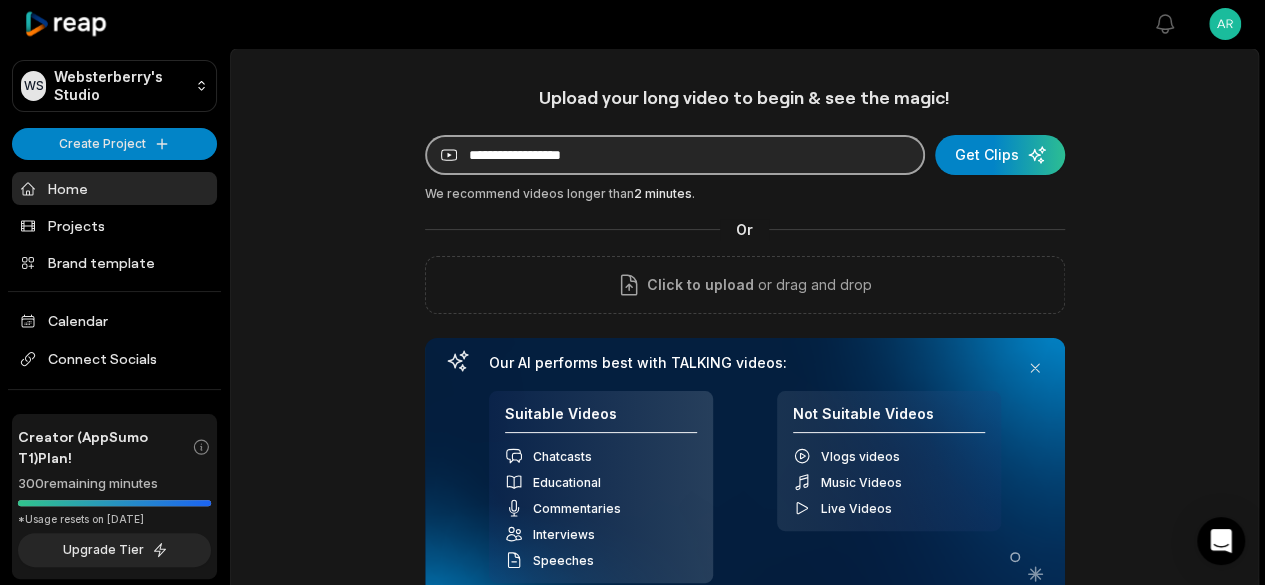 click at bounding box center (675, 155) 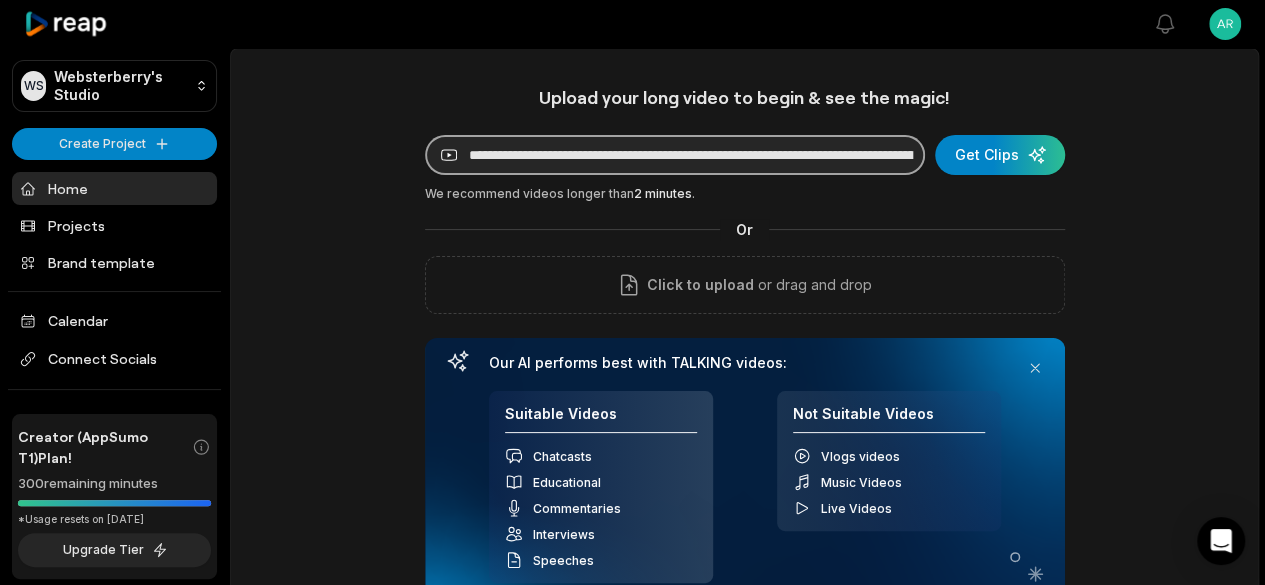 scroll, scrollTop: 0, scrollLeft: 398, axis: horizontal 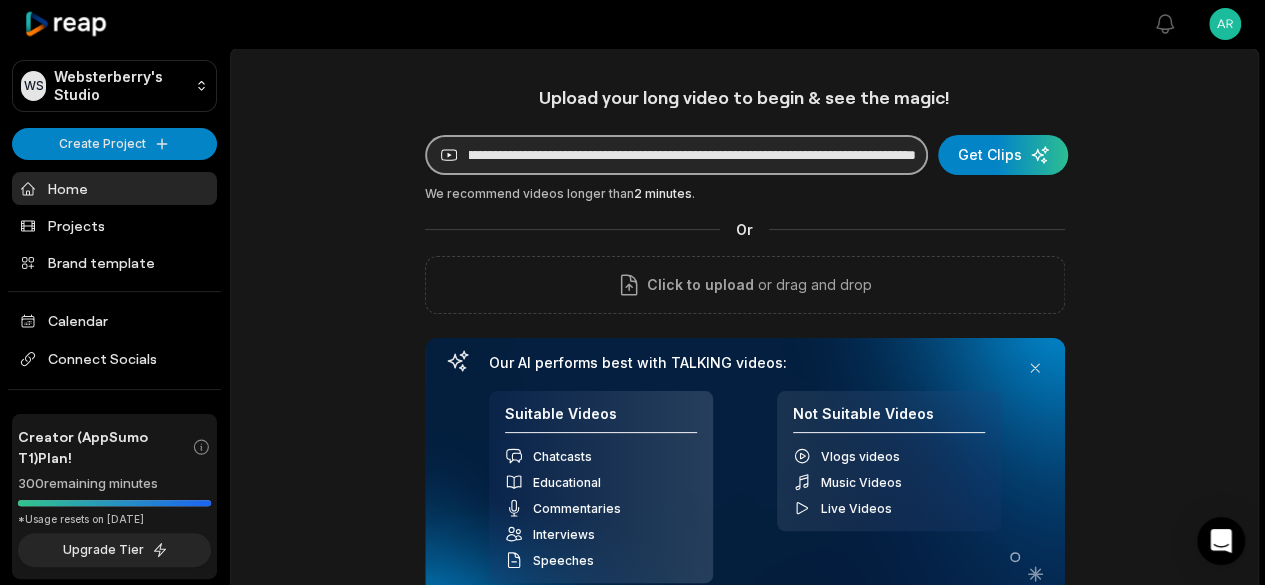 type on "**********" 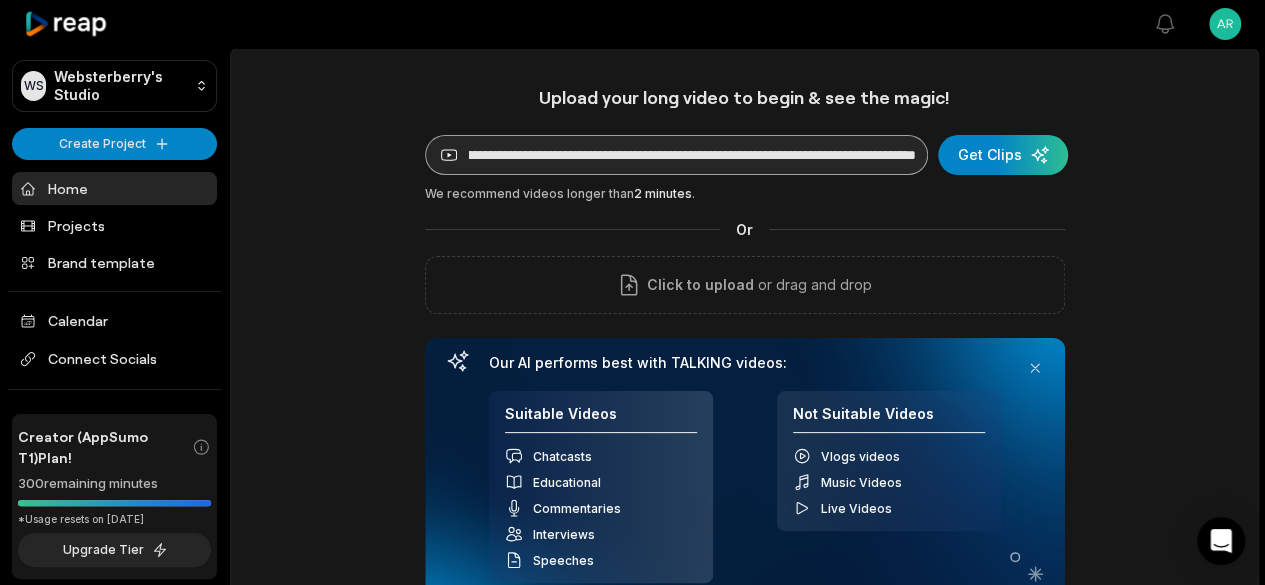 scroll, scrollTop: 0, scrollLeft: 0, axis: both 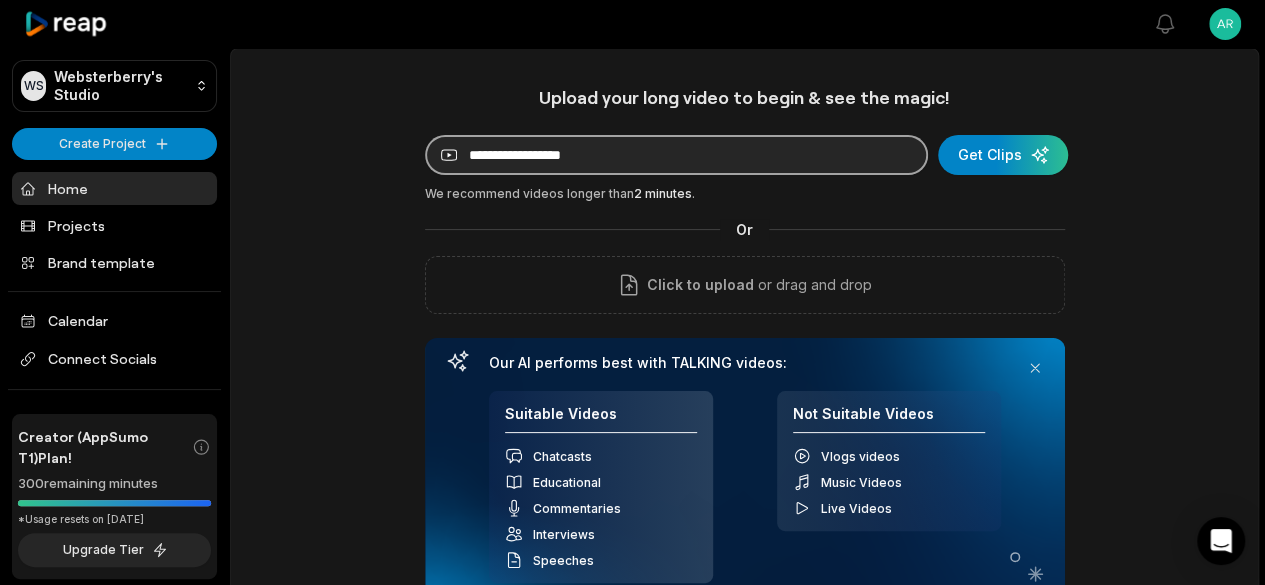 click at bounding box center (676, 155) 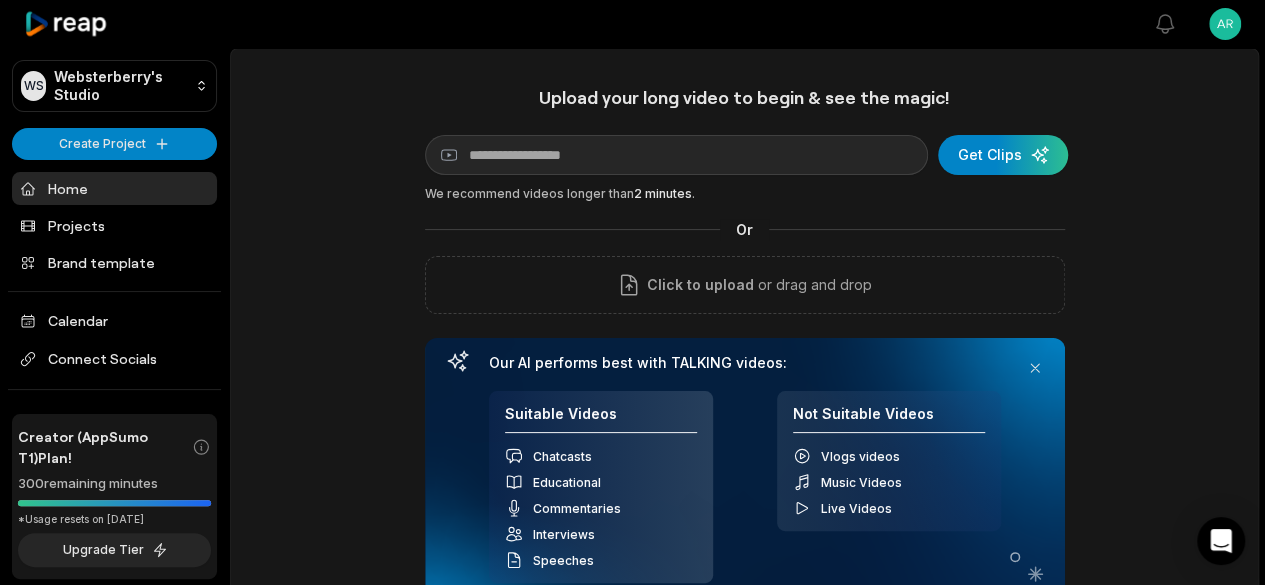 click on "We recommend videos longer than  2 minutes ." at bounding box center [745, 194] 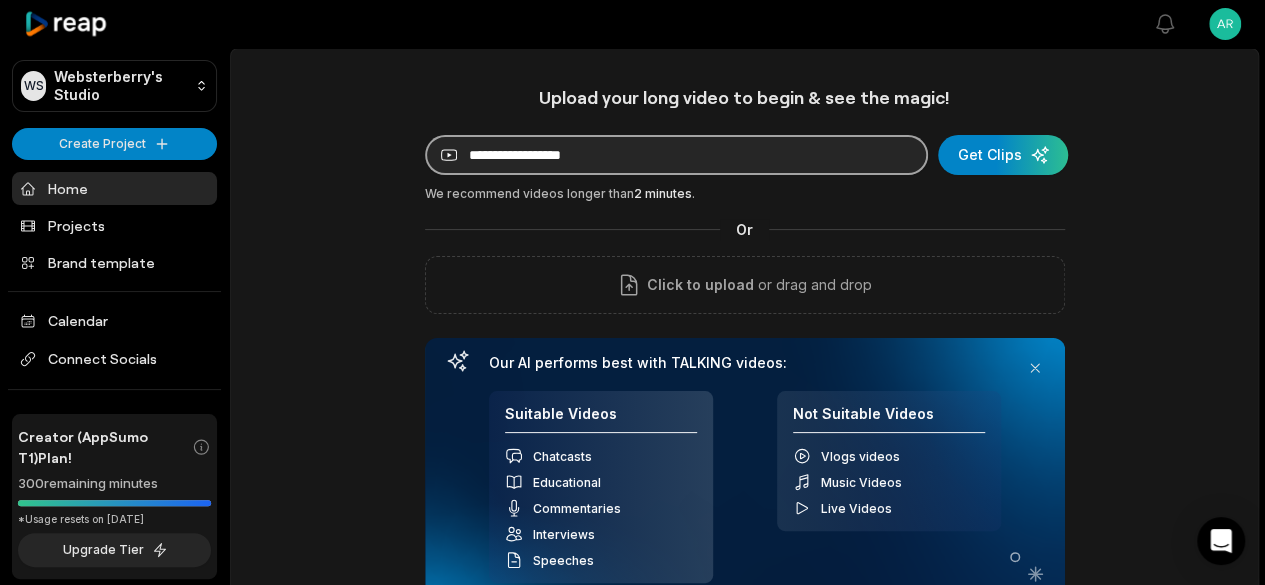 click at bounding box center [676, 155] 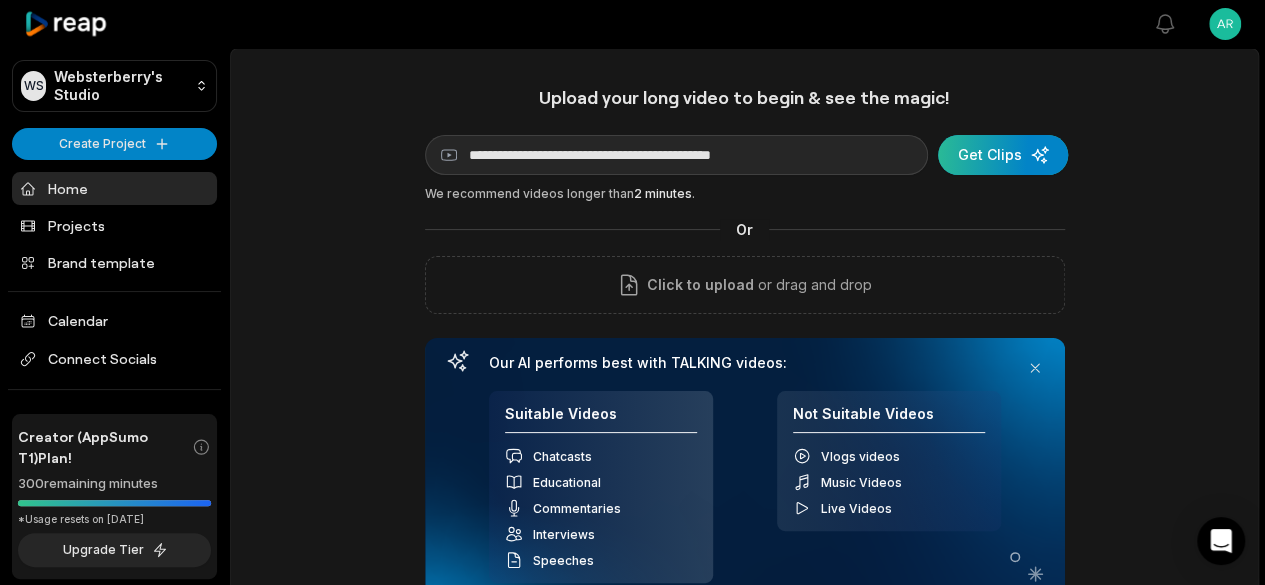 click at bounding box center [1003, 155] 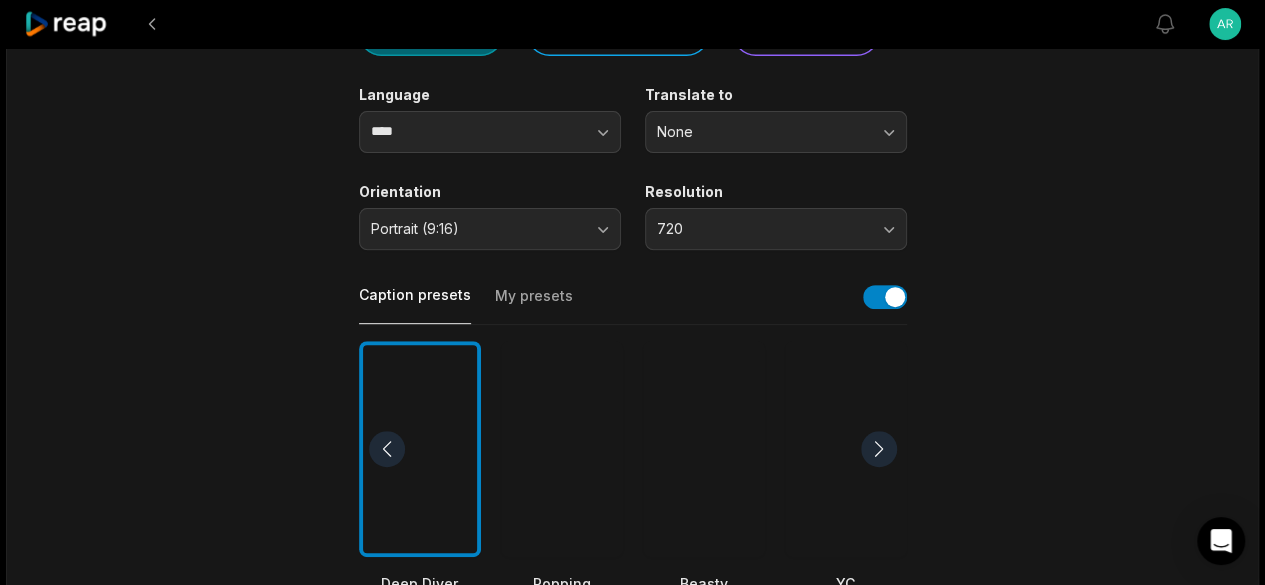 scroll, scrollTop: 0, scrollLeft: 0, axis: both 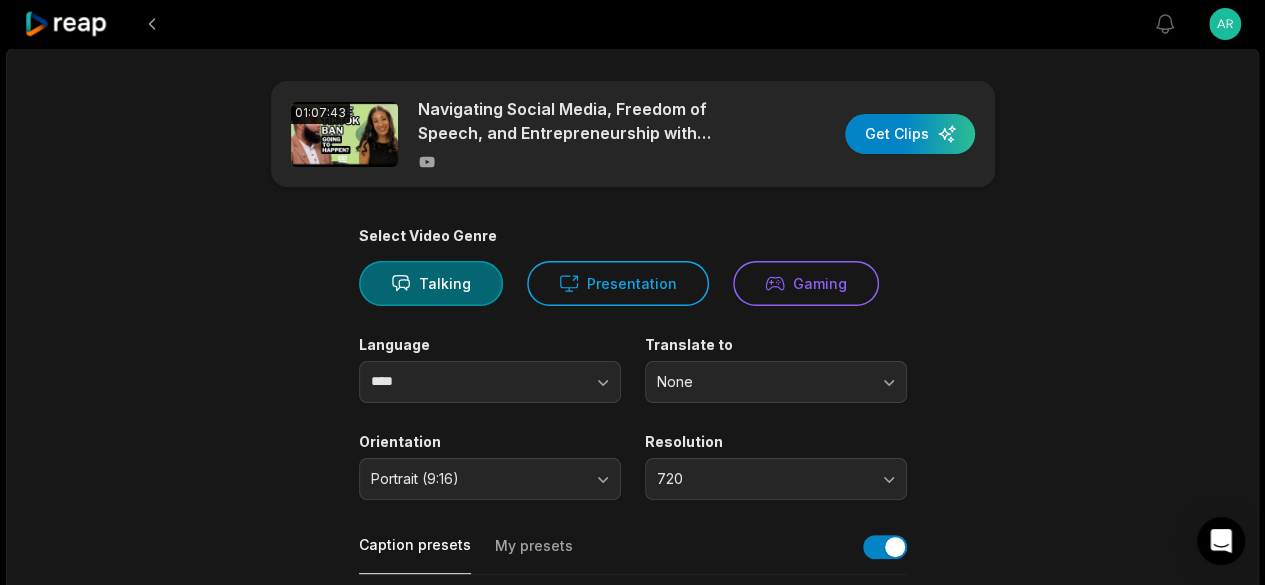 click 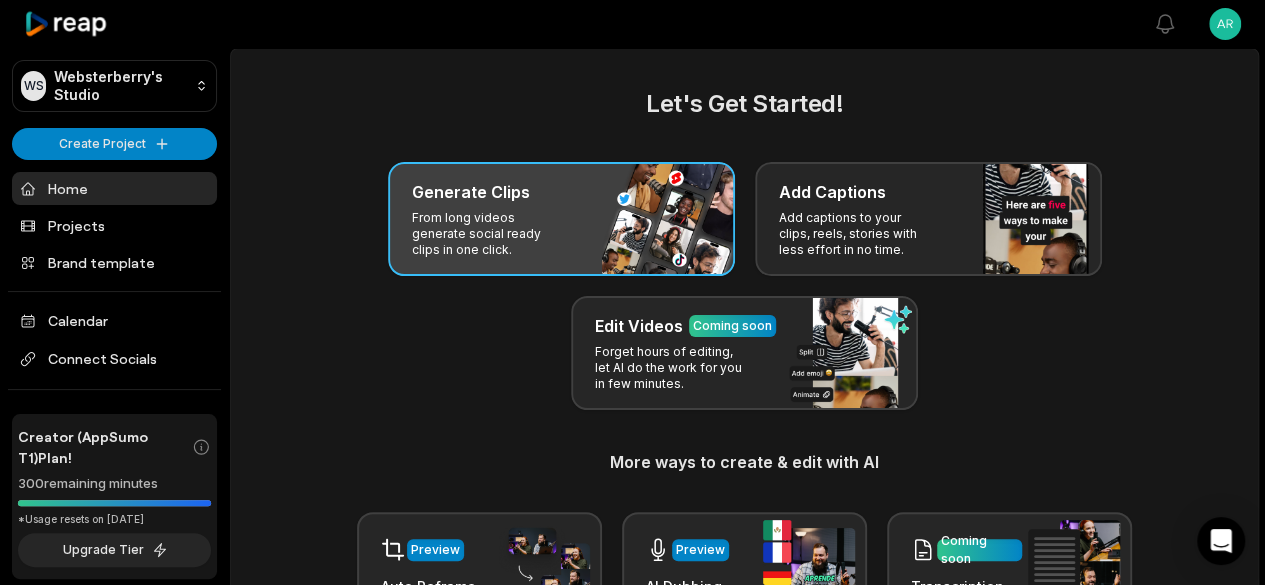 click on "Generate Clips" at bounding box center [471, 192] 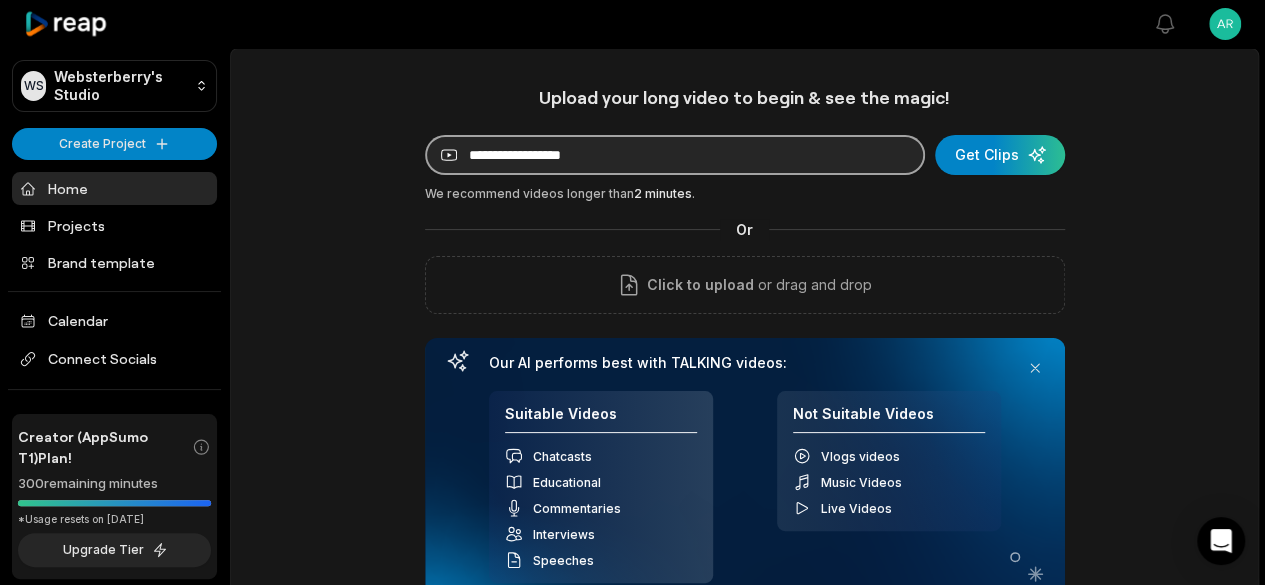 click at bounding box center [675, 155] 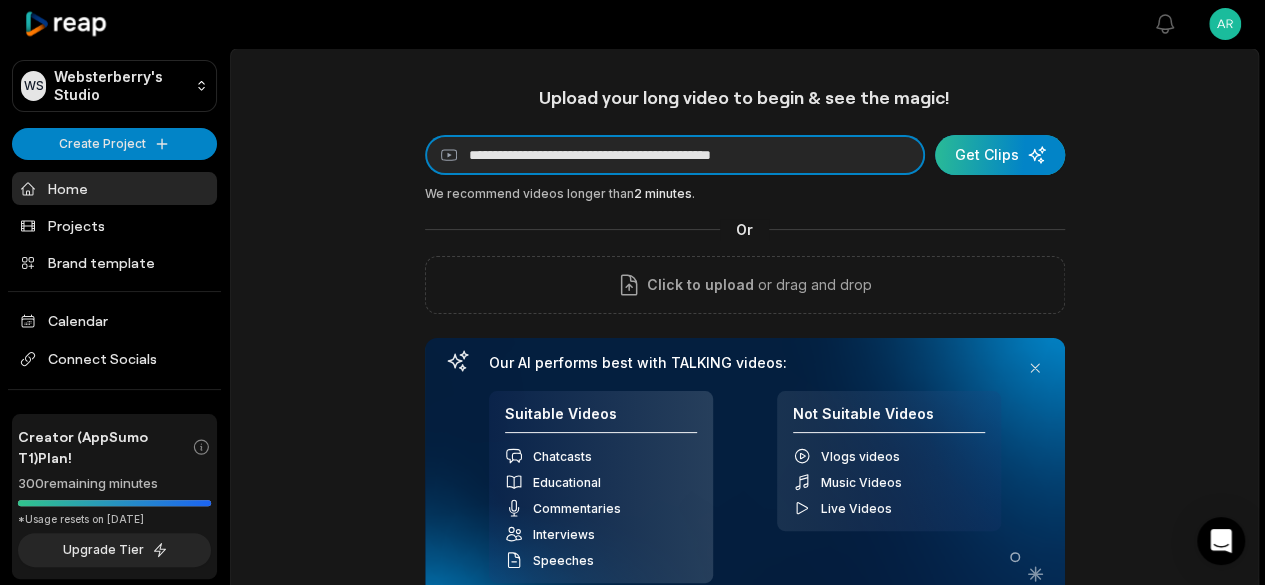 type on "**********" 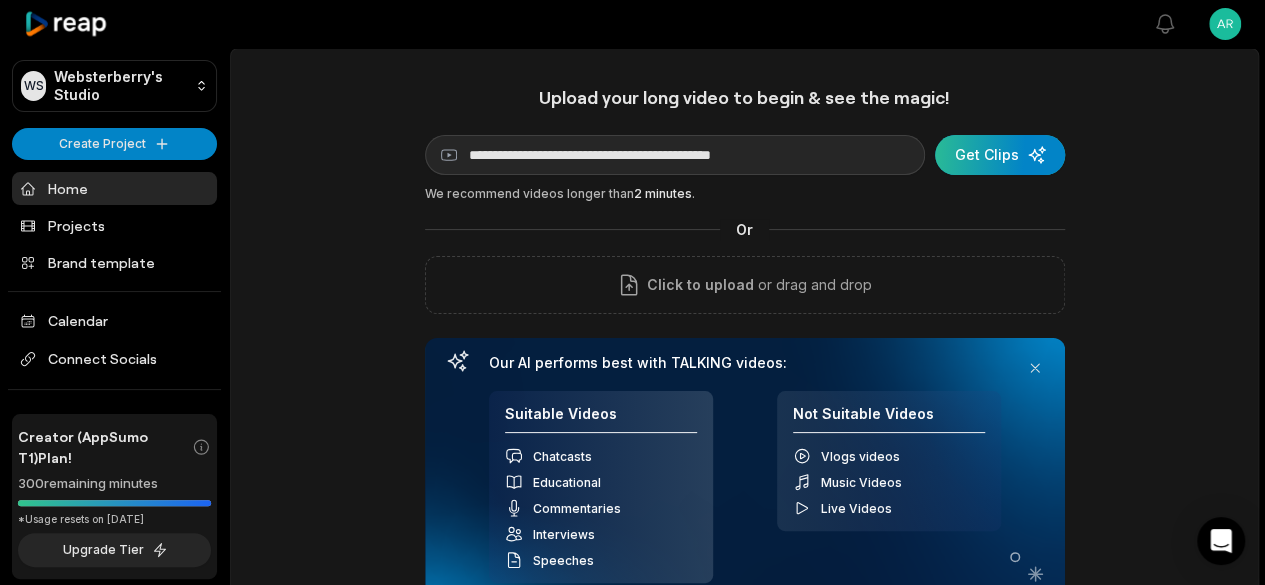 click at bounding box center [1000, 155] 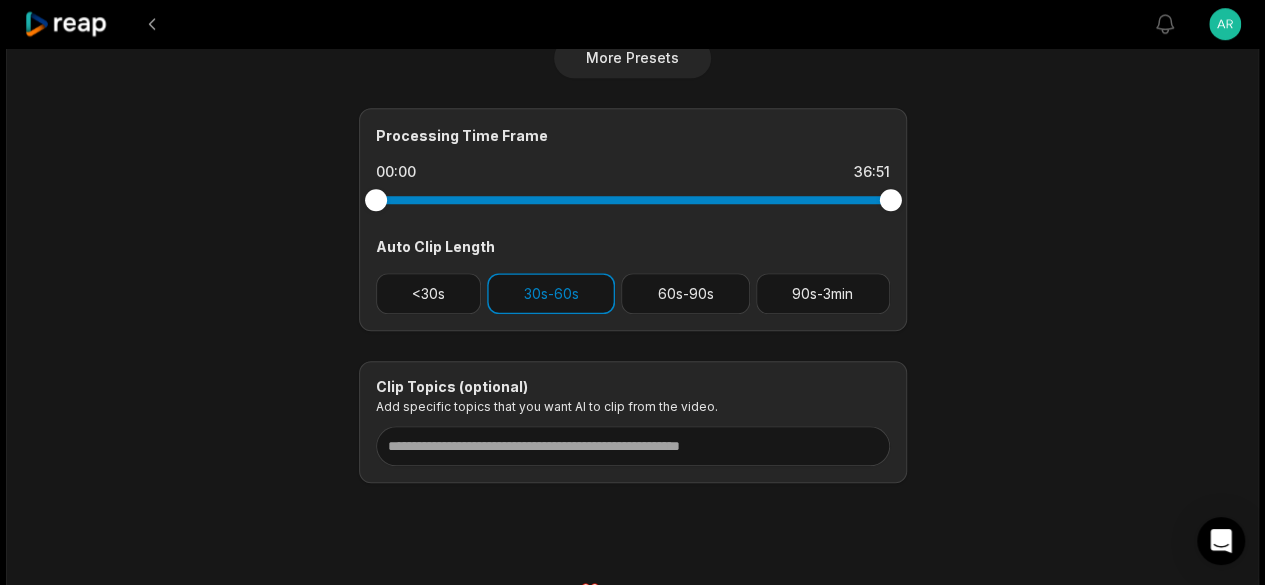 scroll, scrollTop: 824, scrollLeft: 0, axis: vertical 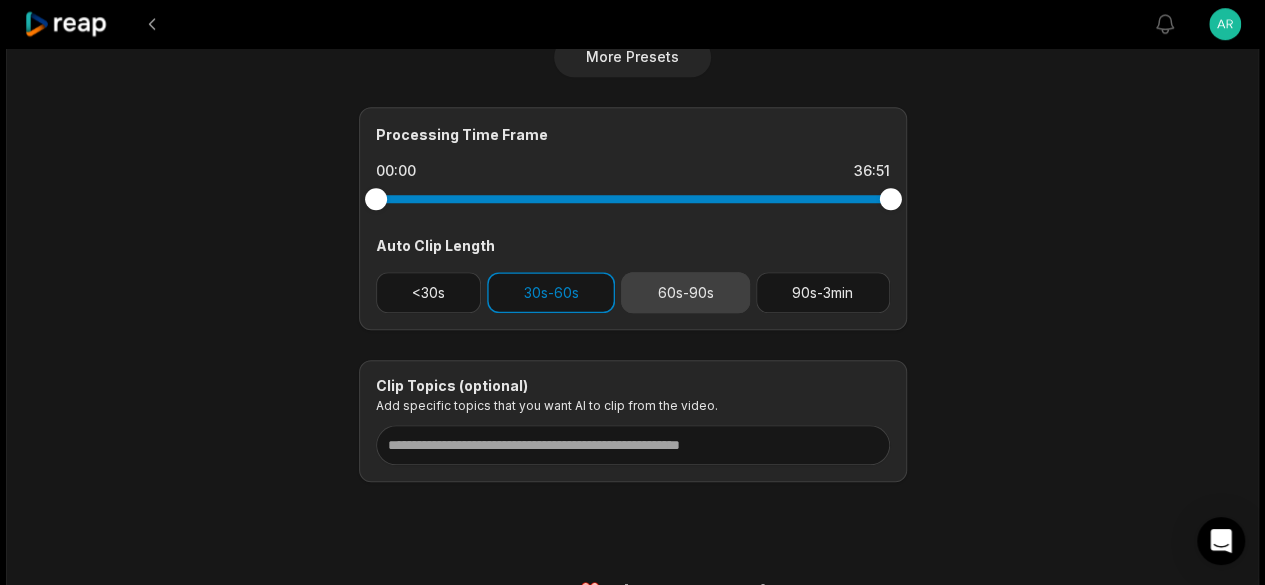 click on "60s-90s" at bounding box center [685, 292] 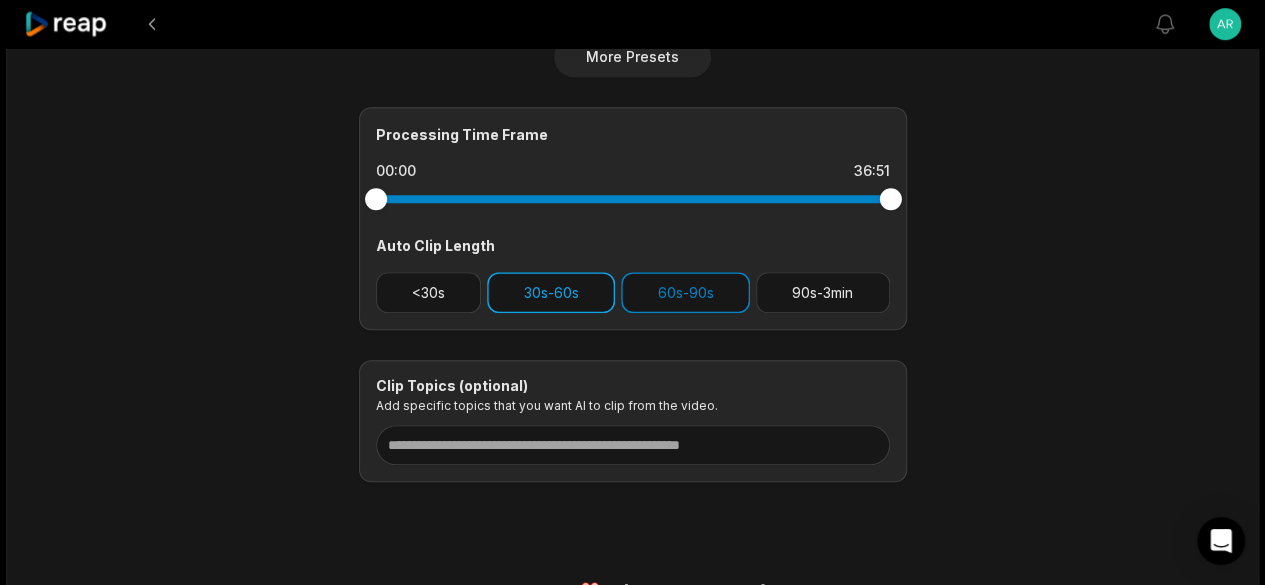 click on "30s-60s" at bounding box center (551, 292) 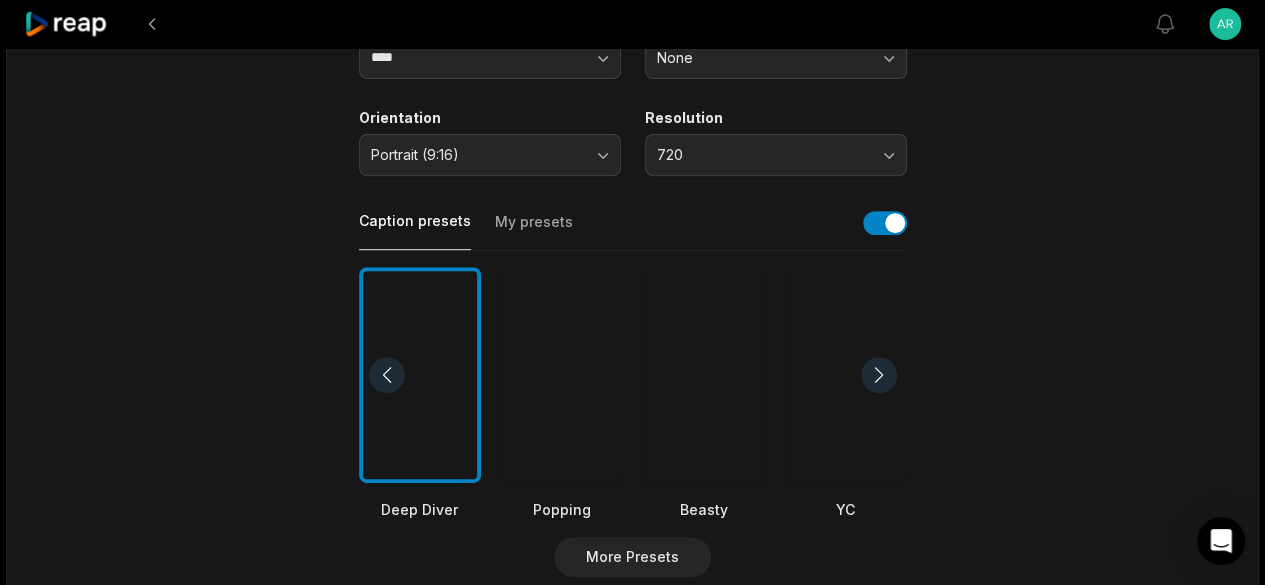 scroll, scrollTop: 0, scrollLeft: 0, axis: both 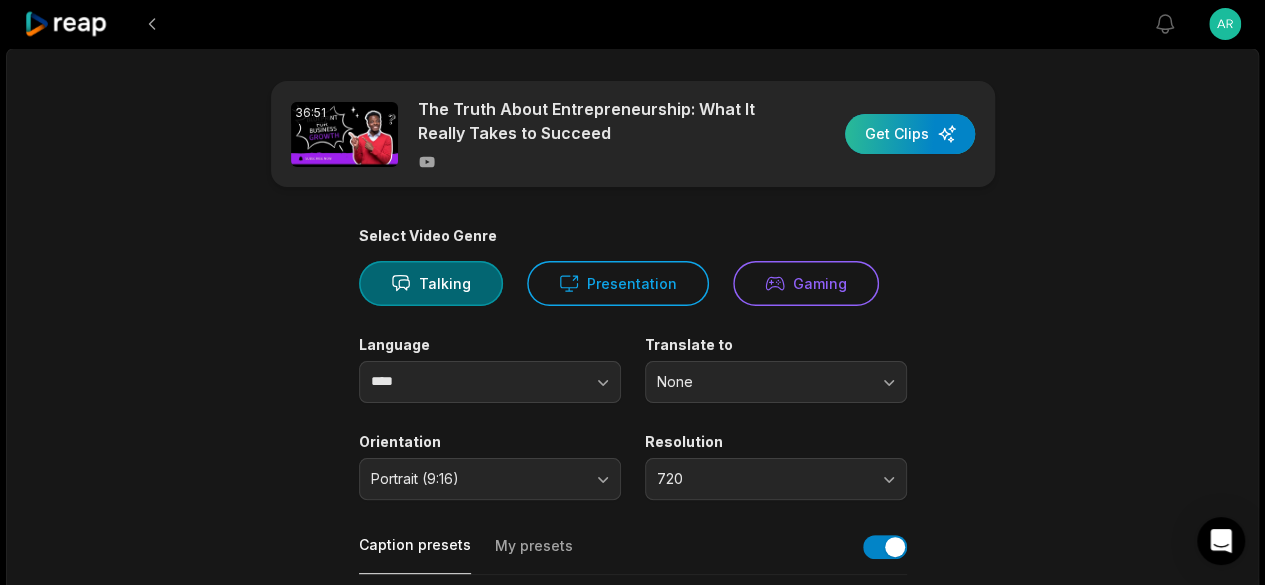 click at bounding box center [910, 134] 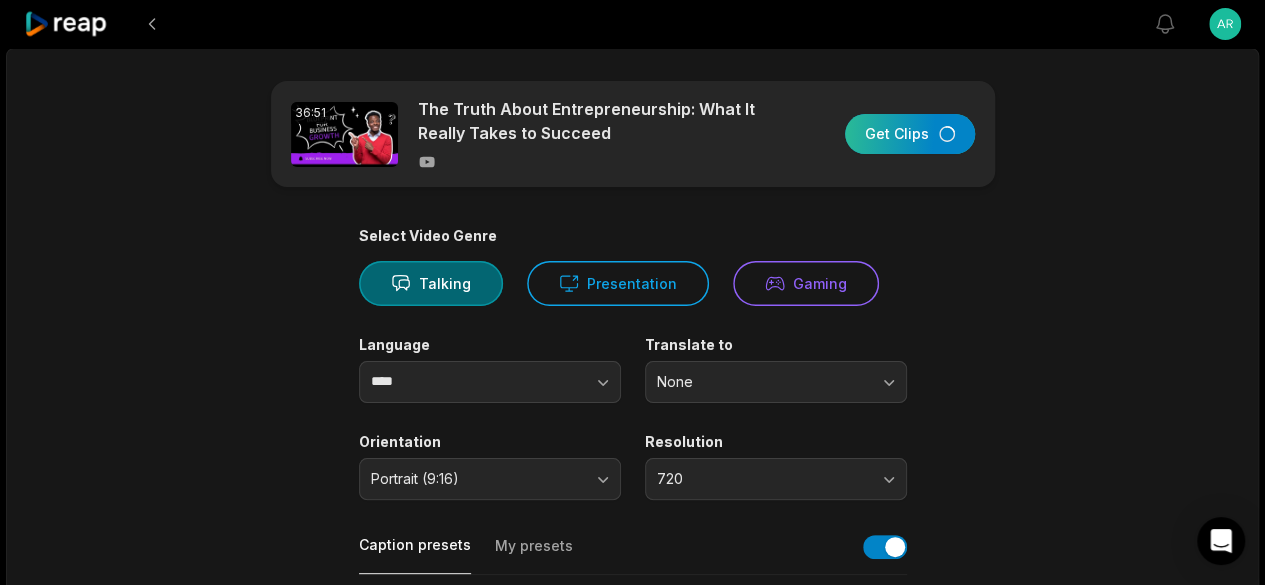 scroll, scrollTop: 0, scrollLeft: 0, axis: both 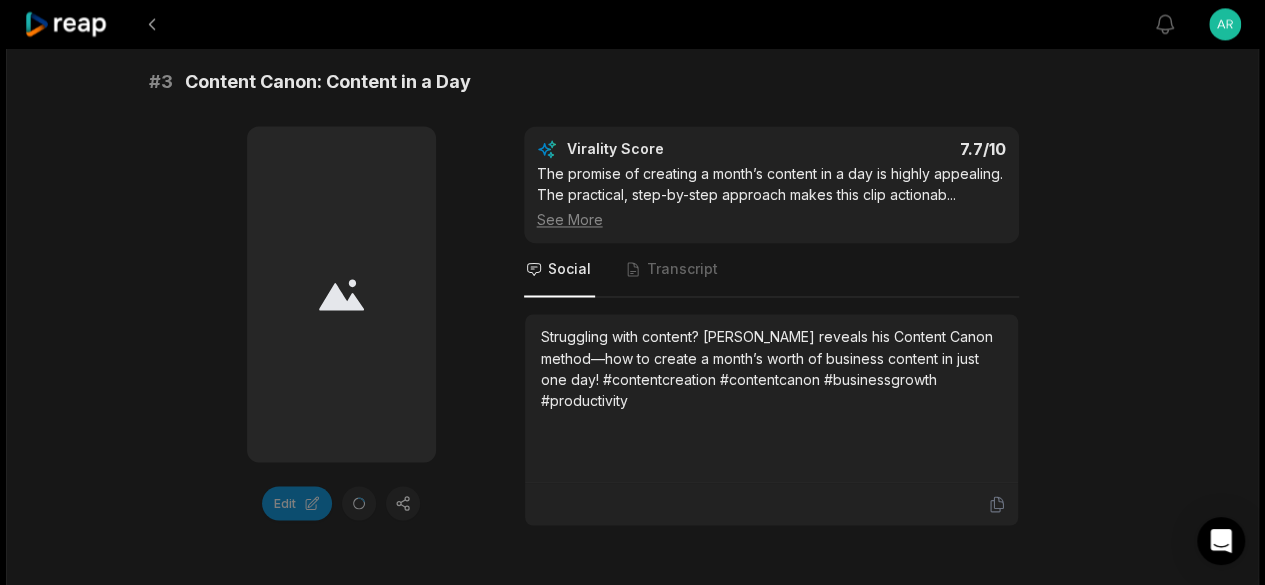 click at bounding box center (341, 294) 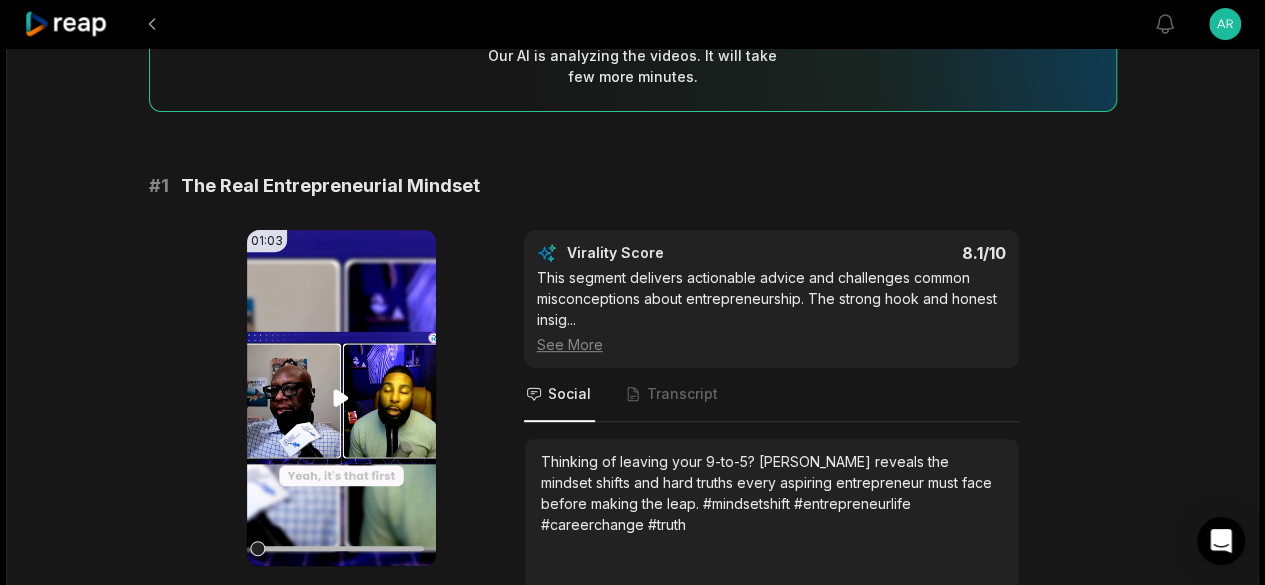 scroll, scrollTop: 314, scrollLeft: 0, axis: vertical 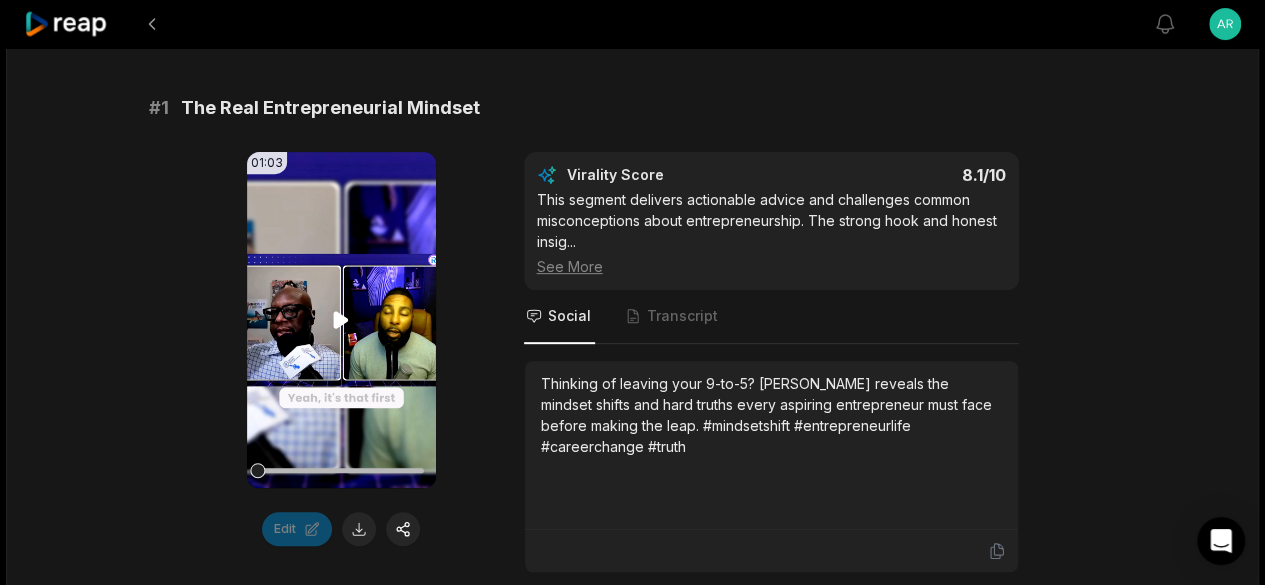 click 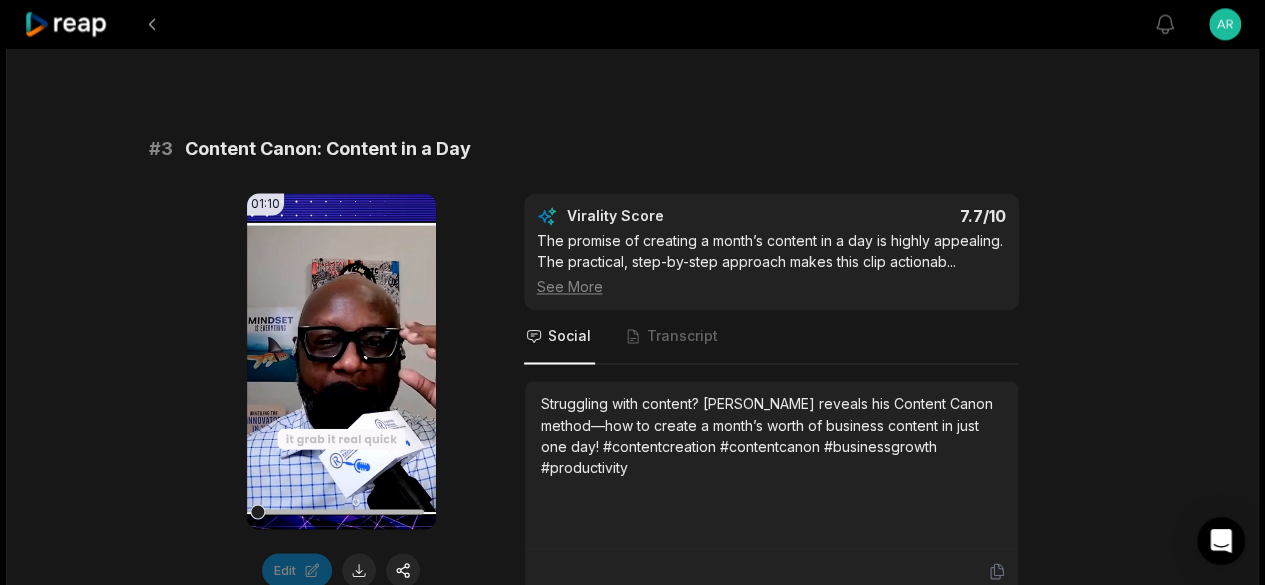 scroll, scrollTop: 1476, scrollLeft: 0, axis: vertical 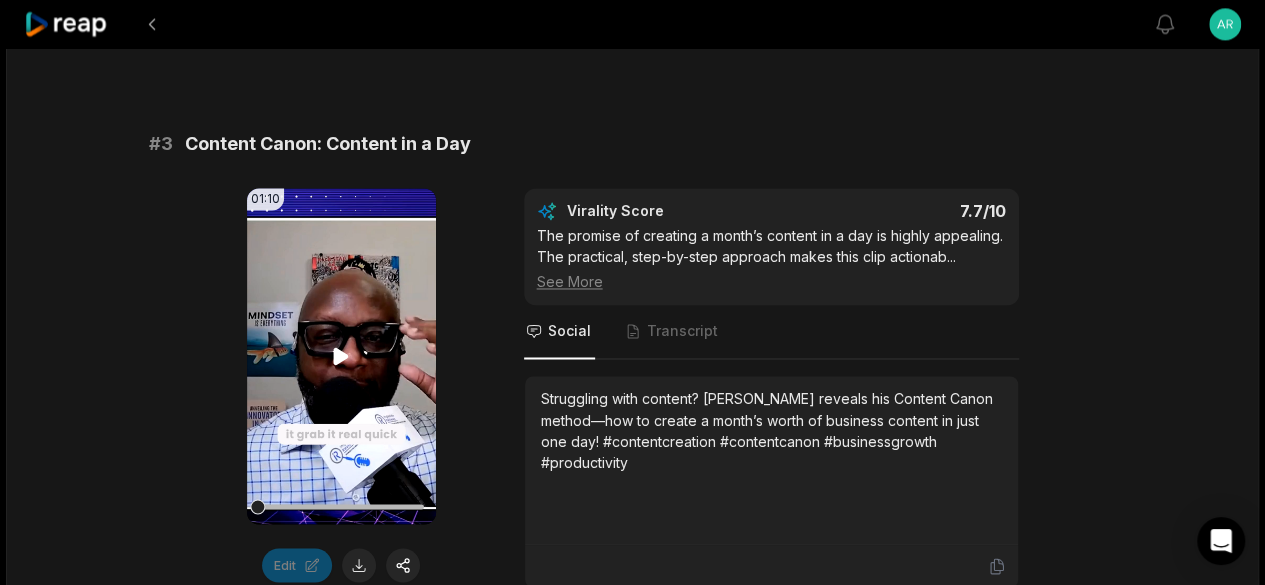 click 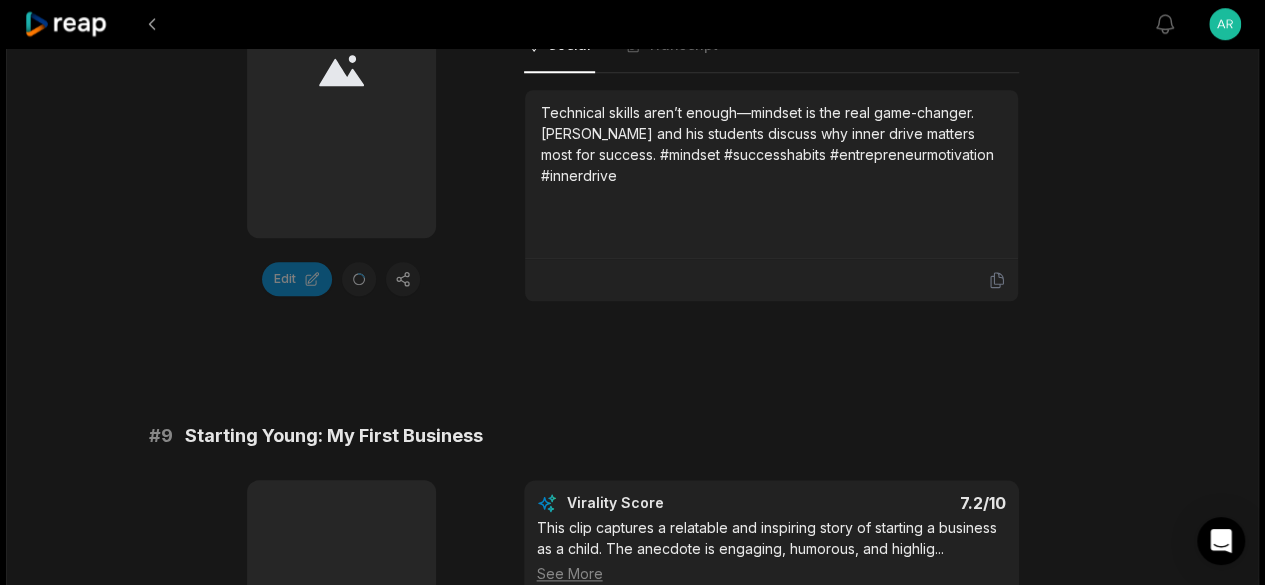 scroll, scrollTop: 3680, scrollLeft: 0, axis: vertical 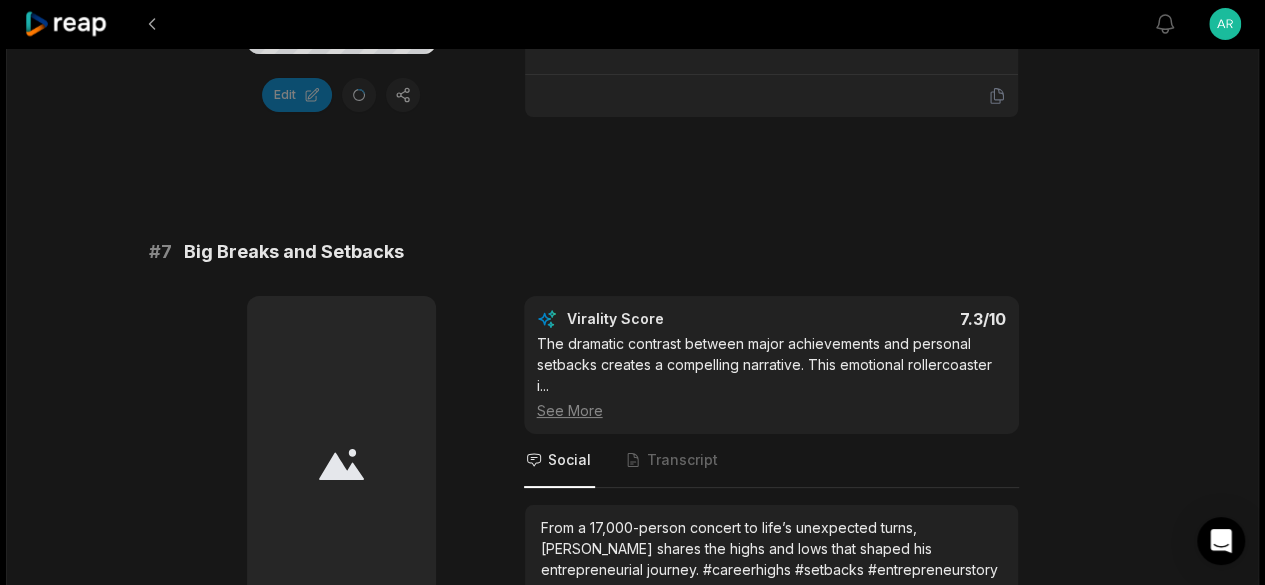 click 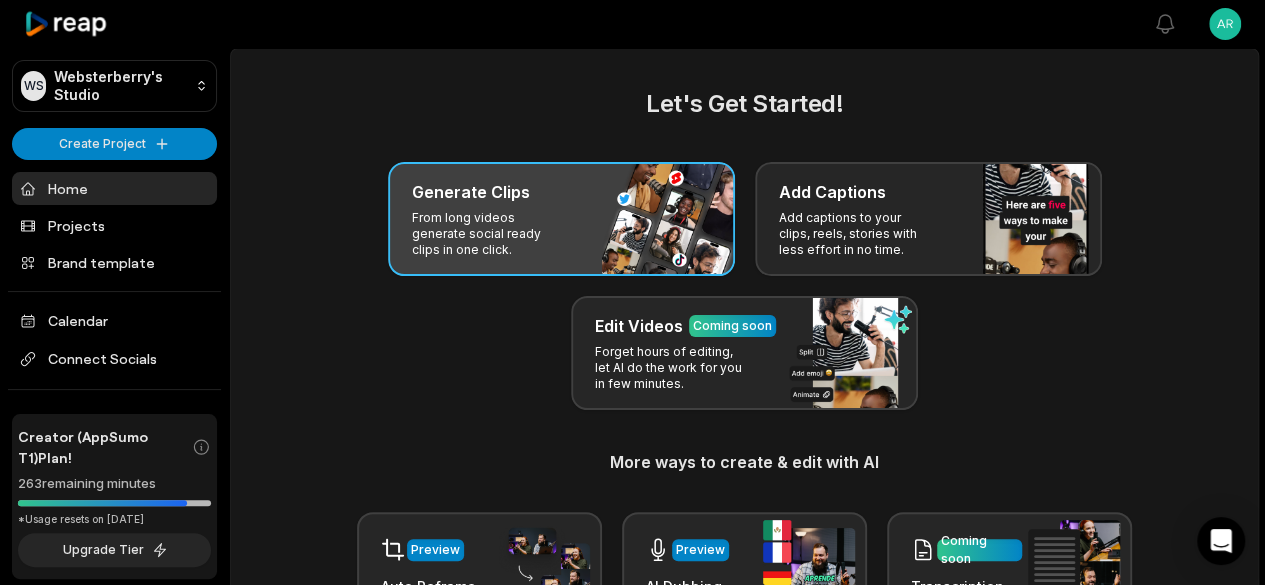 click on "Generate Clips" at bounding box center (561, 192) 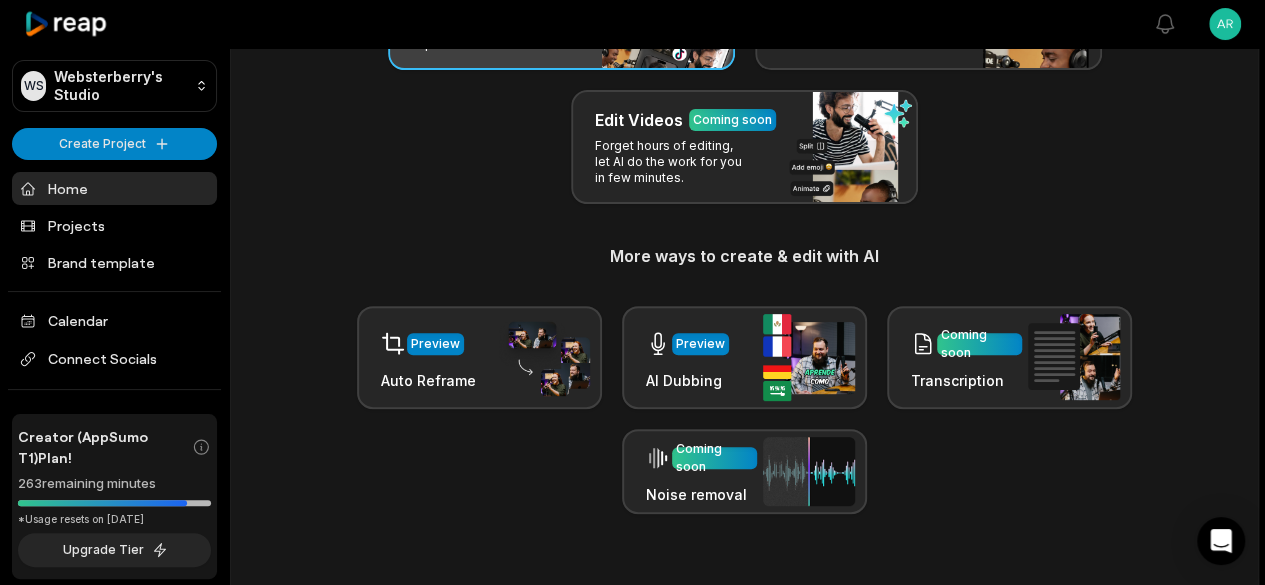 scroll, scrollTop: 211, scrollLeft: 0, axis: vertical 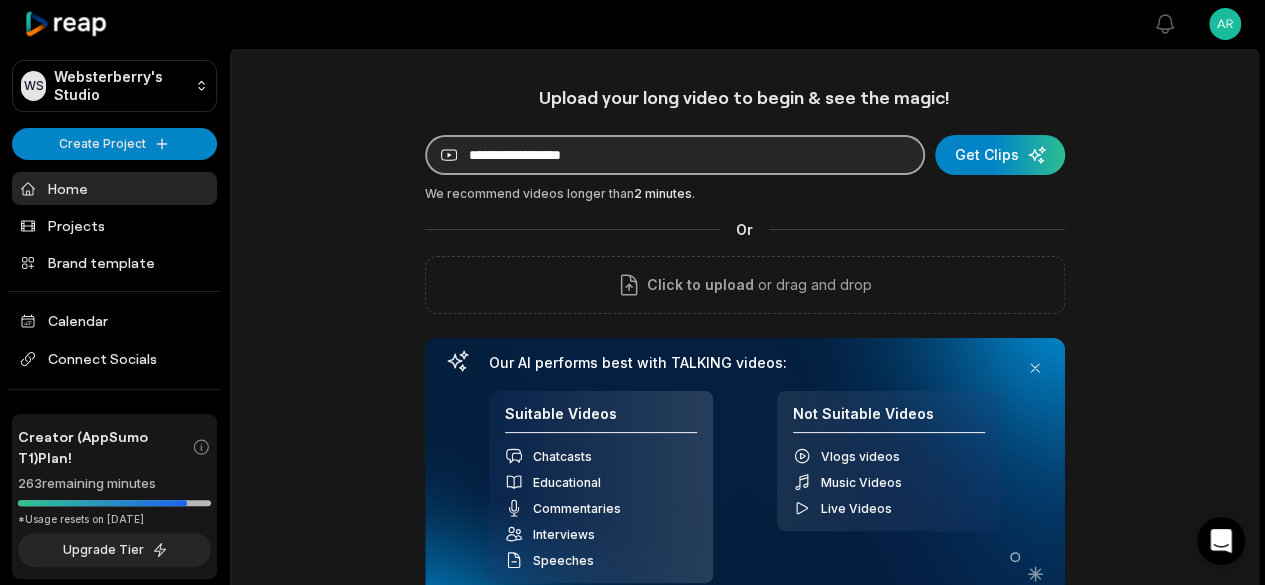 click at bounding box center [675, 155] 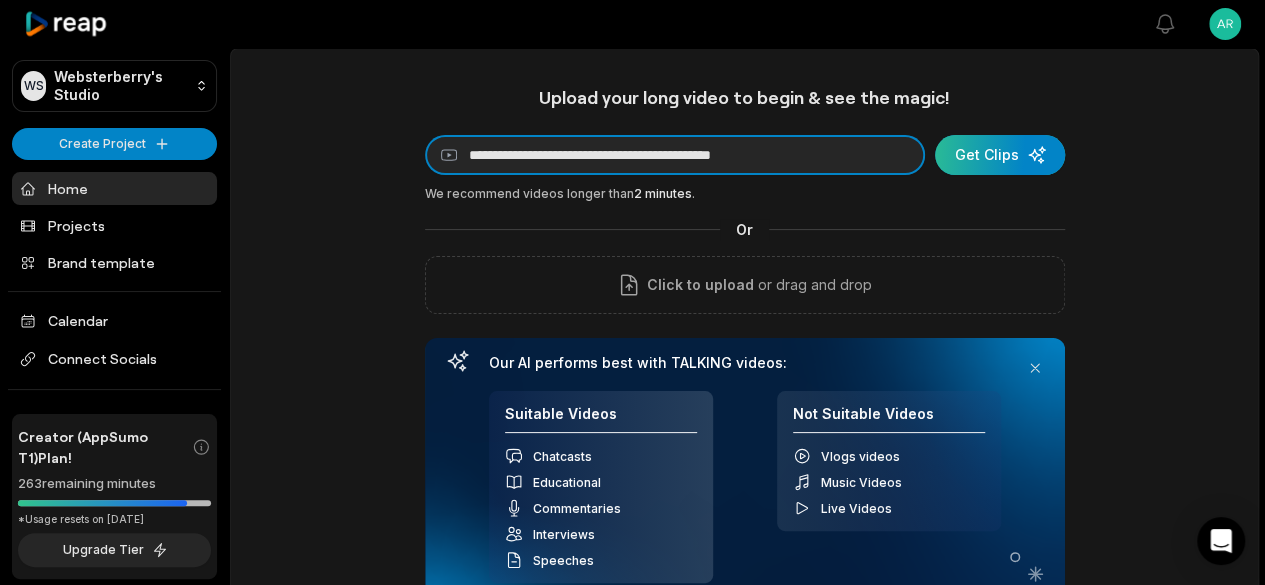 type on "**********" 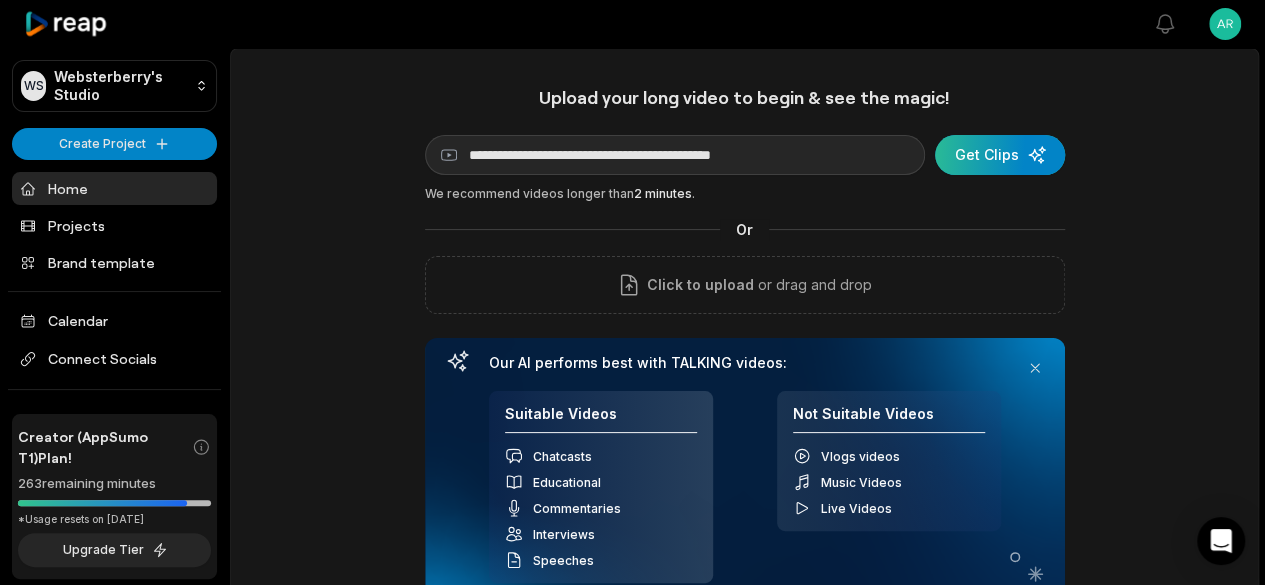 click at bounding box center [1000, 155] 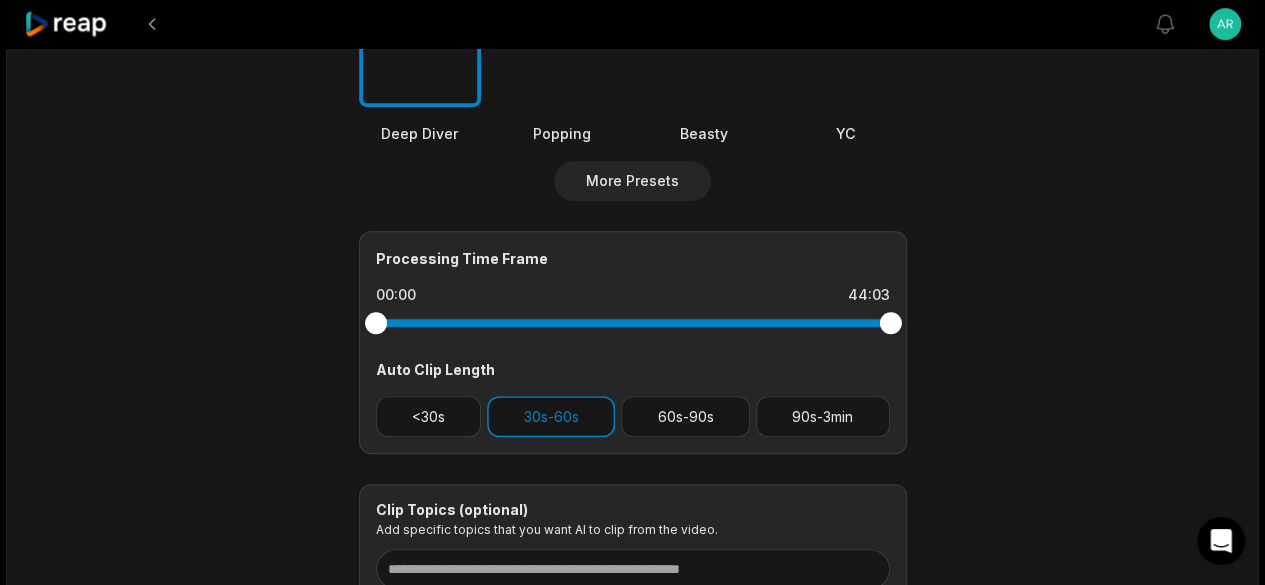 scroll, scrollTop: 706, scrollLeft: 0, axis: vertical 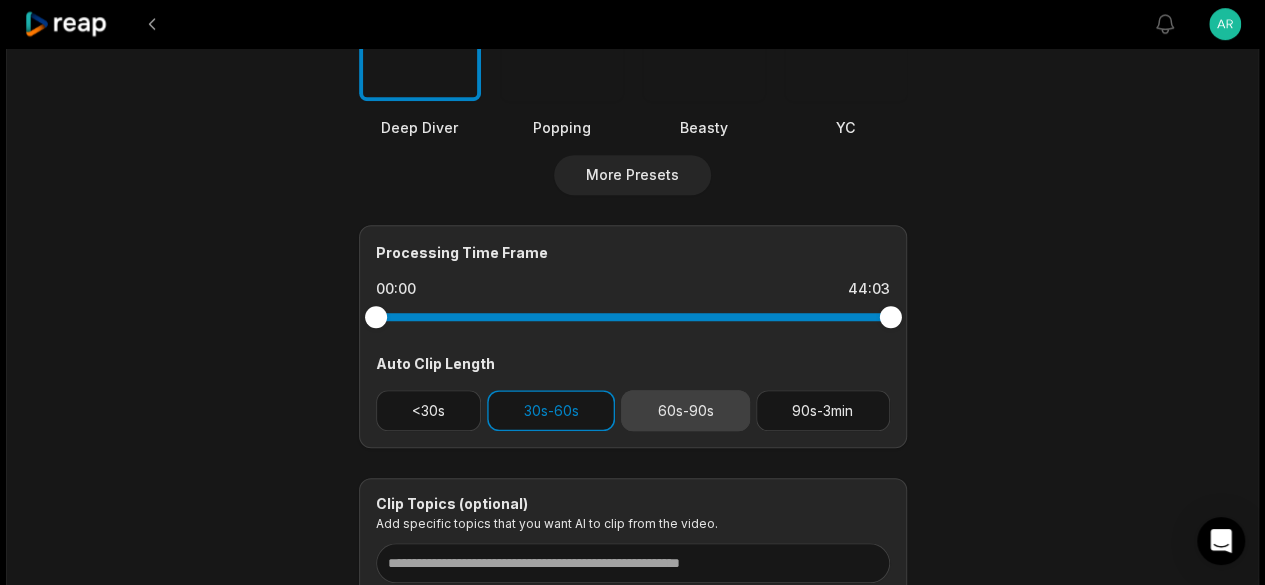 click on "60s-90s" at bounding box center (685, 410) 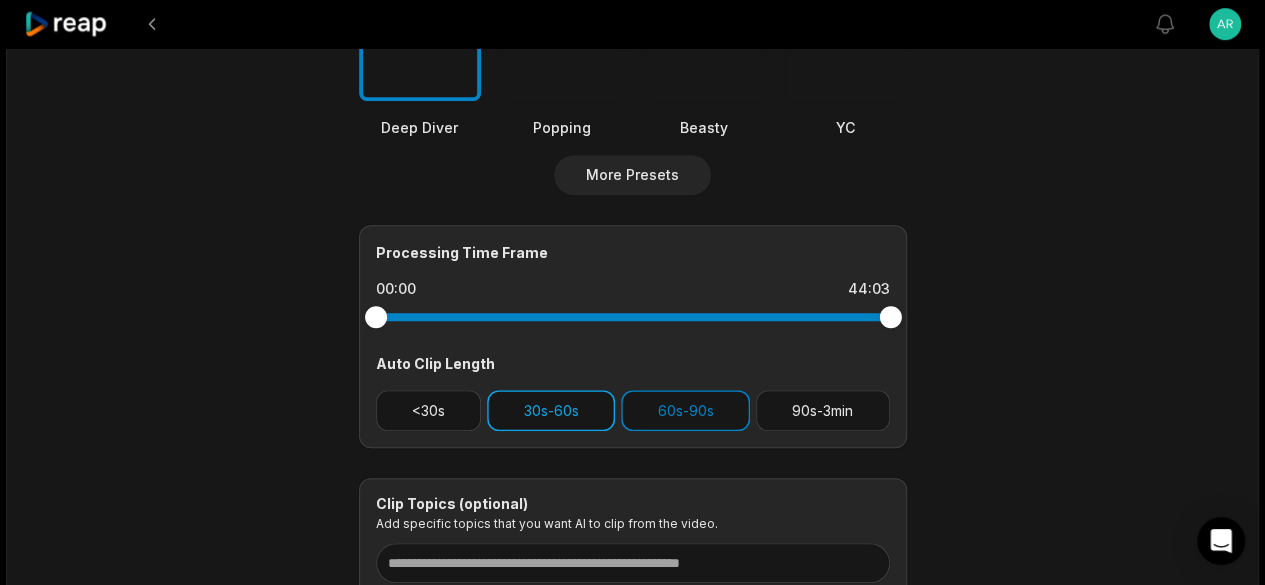 click on "30s-60s" at bounding box center [551, 410] 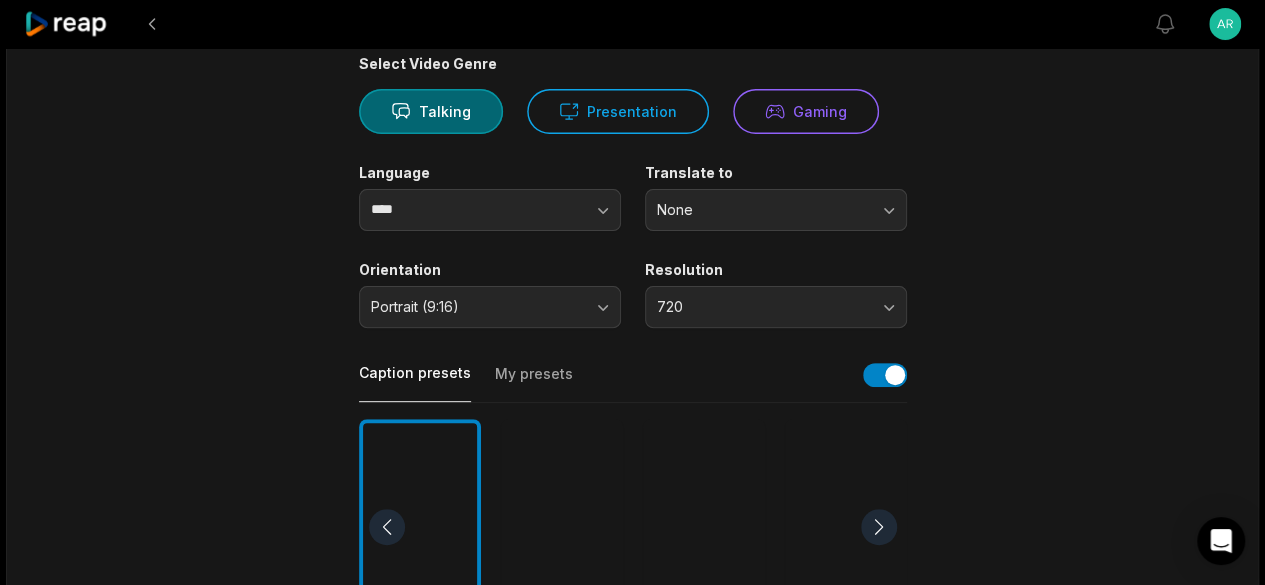 scroll, scrollTop: 0, scrollLeft: 0, axis: both 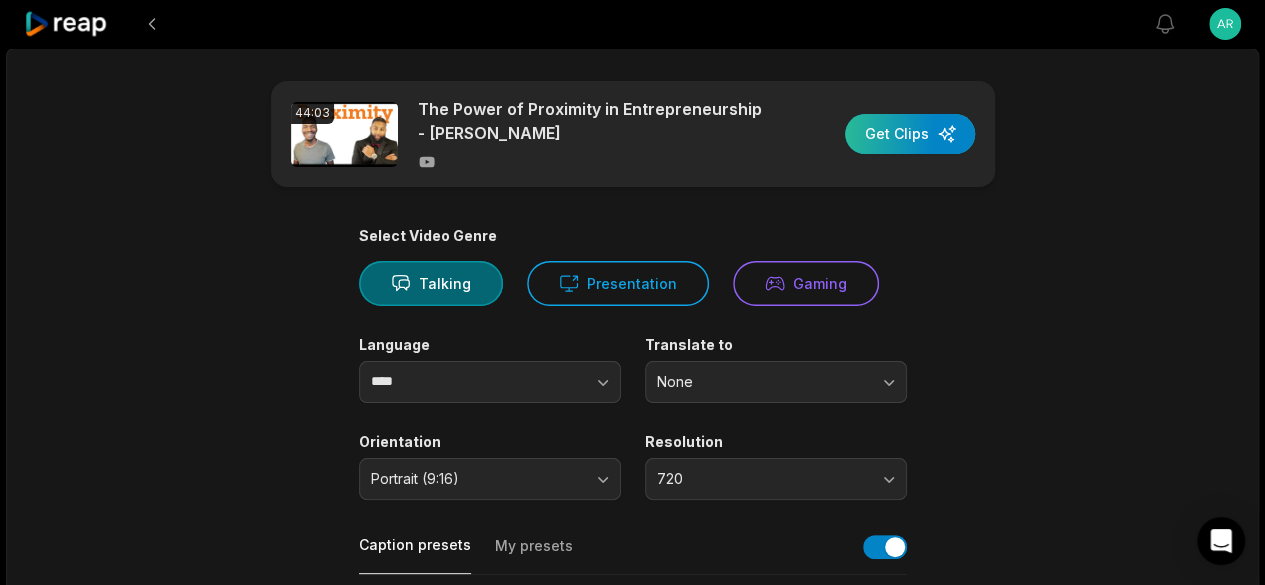 click at bounding box center (910, 134) 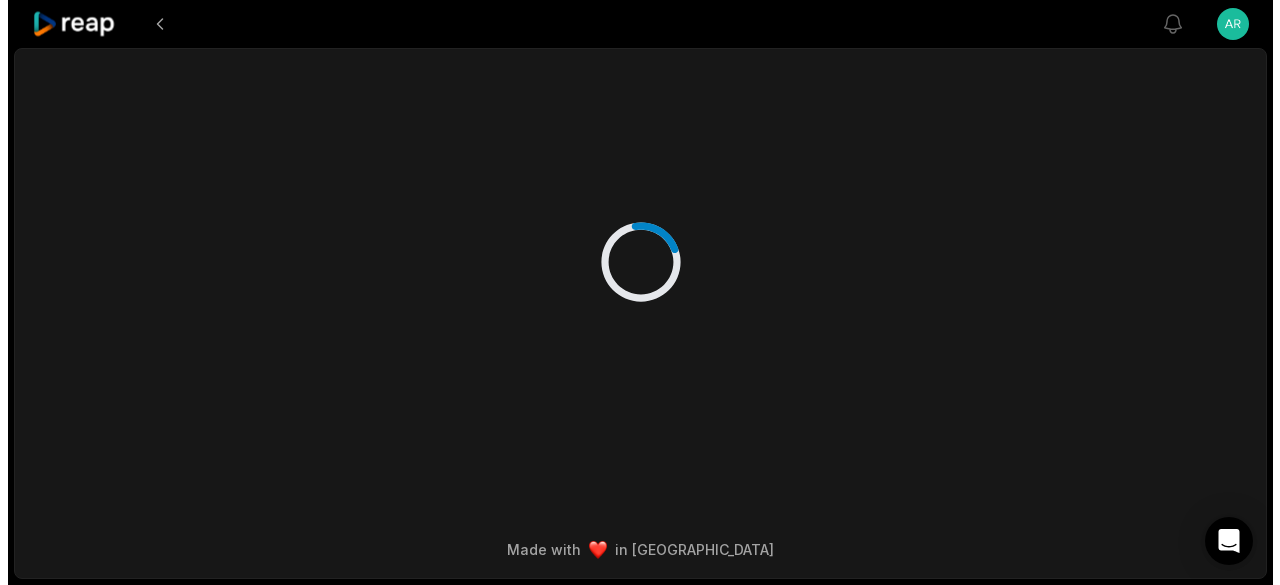 scroll, scrollTop: 0, scrollLeft: 0, axis: both 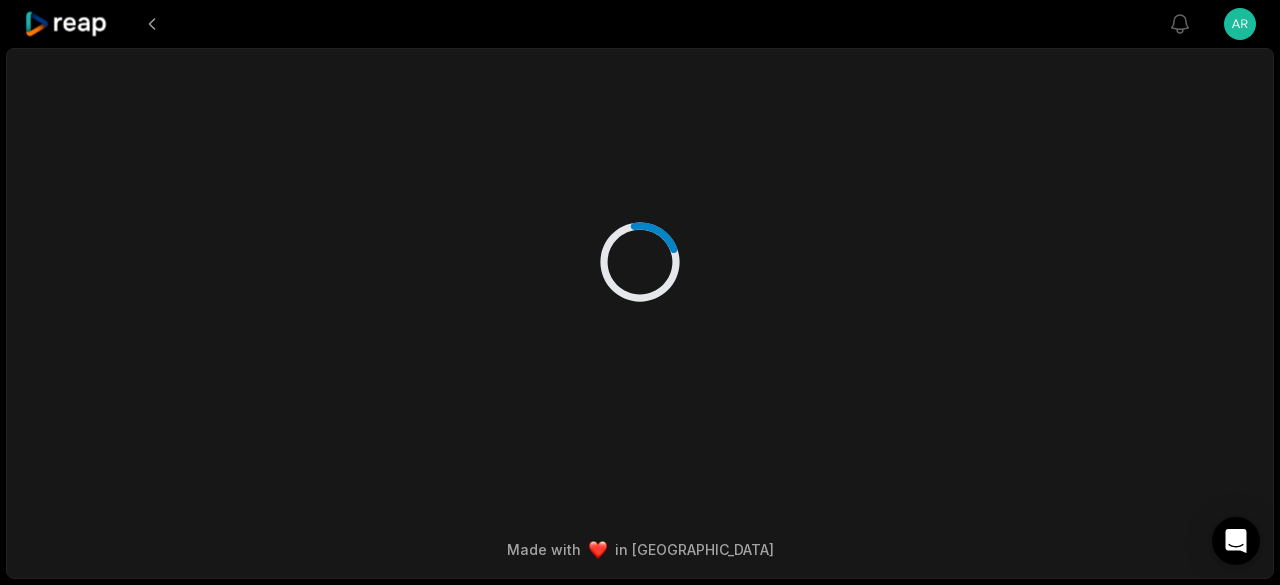 click 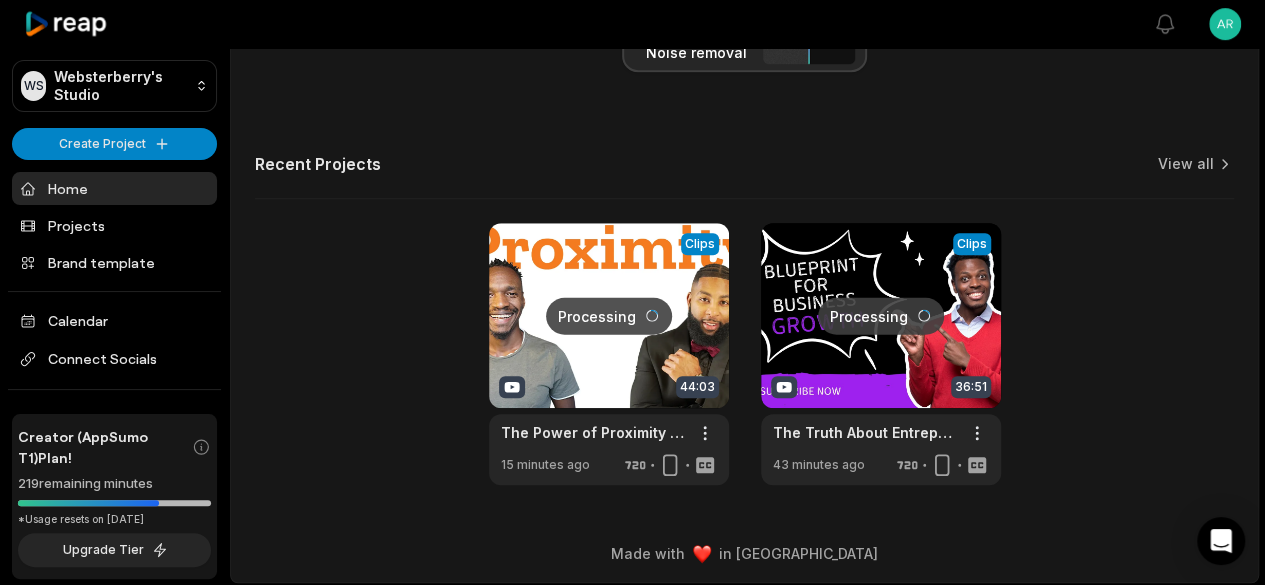 scroll, scrollTop: 650, scrollLeft: 0, axis: vertical 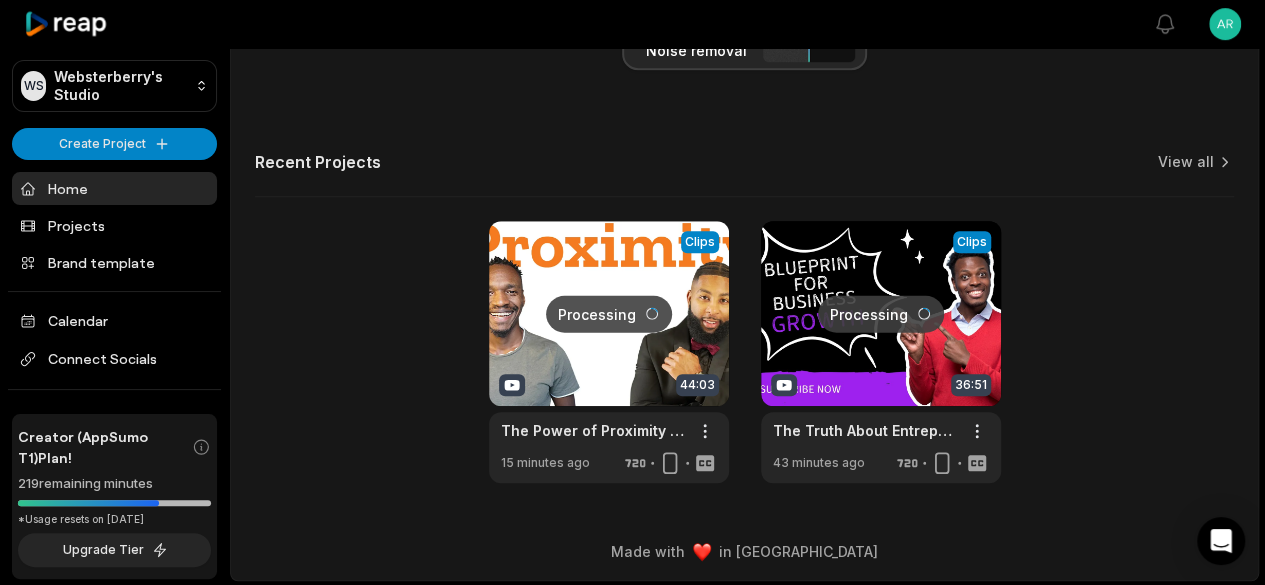 click at bounding box center [609, 352] 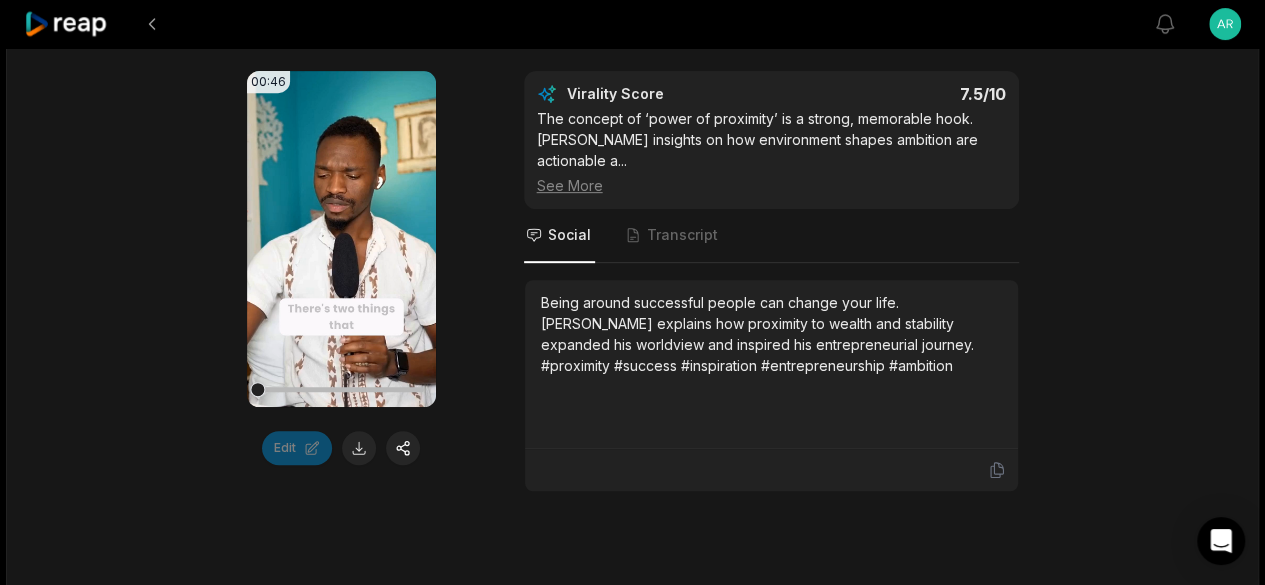 scroll, scrollTop: 907, scrollLeft: 0, axis: vertical 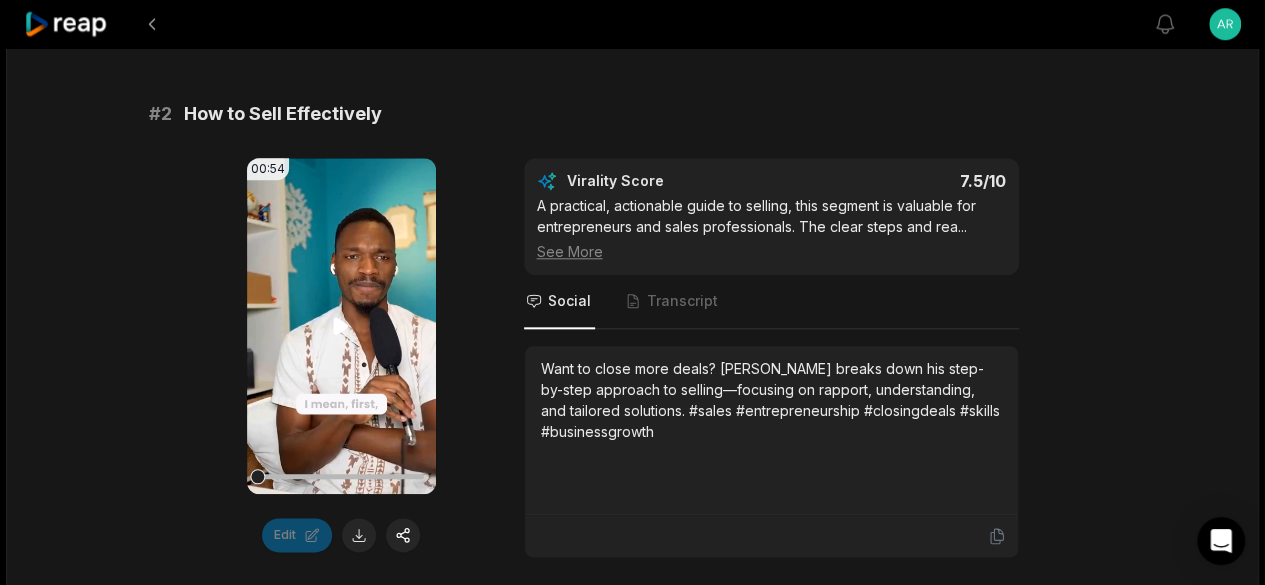 click 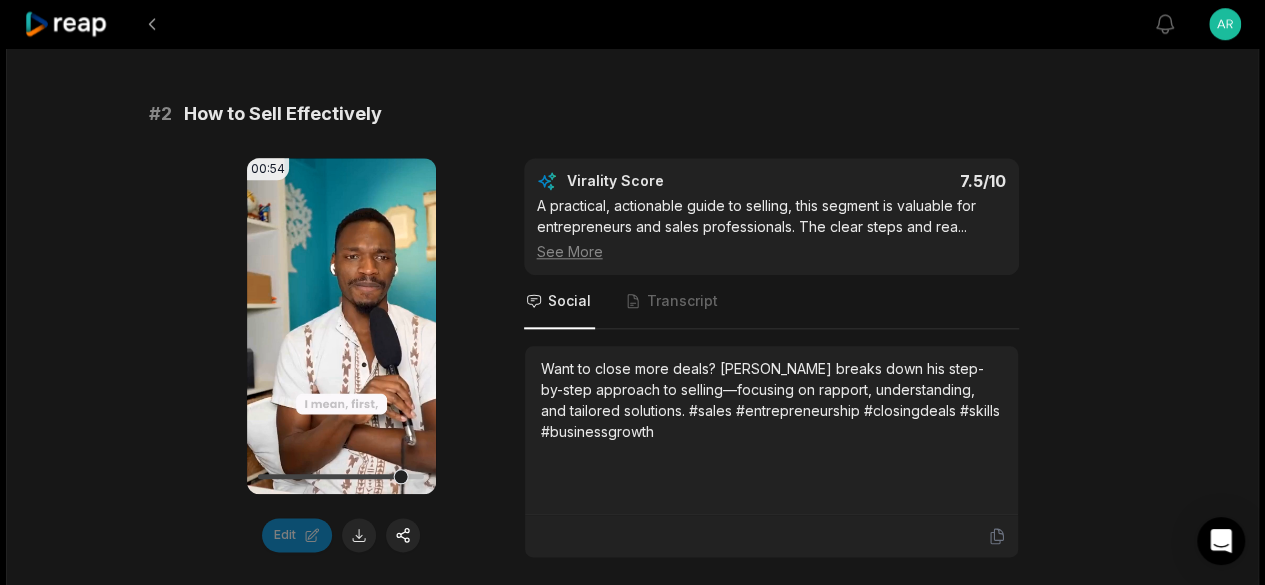 scroll, scrollTop: 0, scrollLeft: 0, axis: both 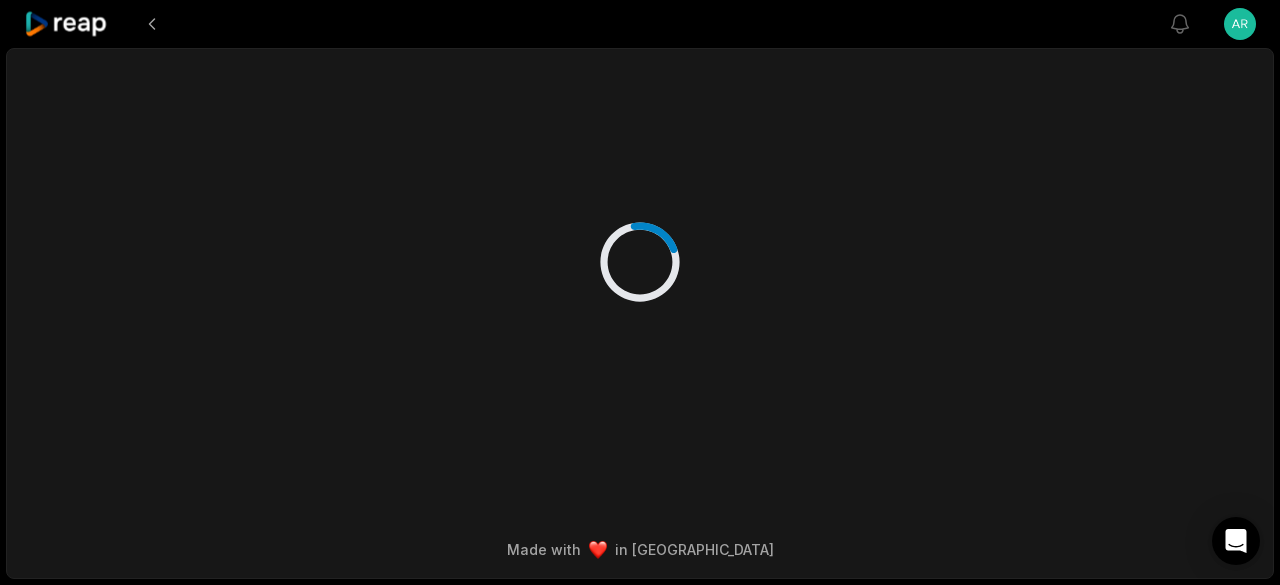 click 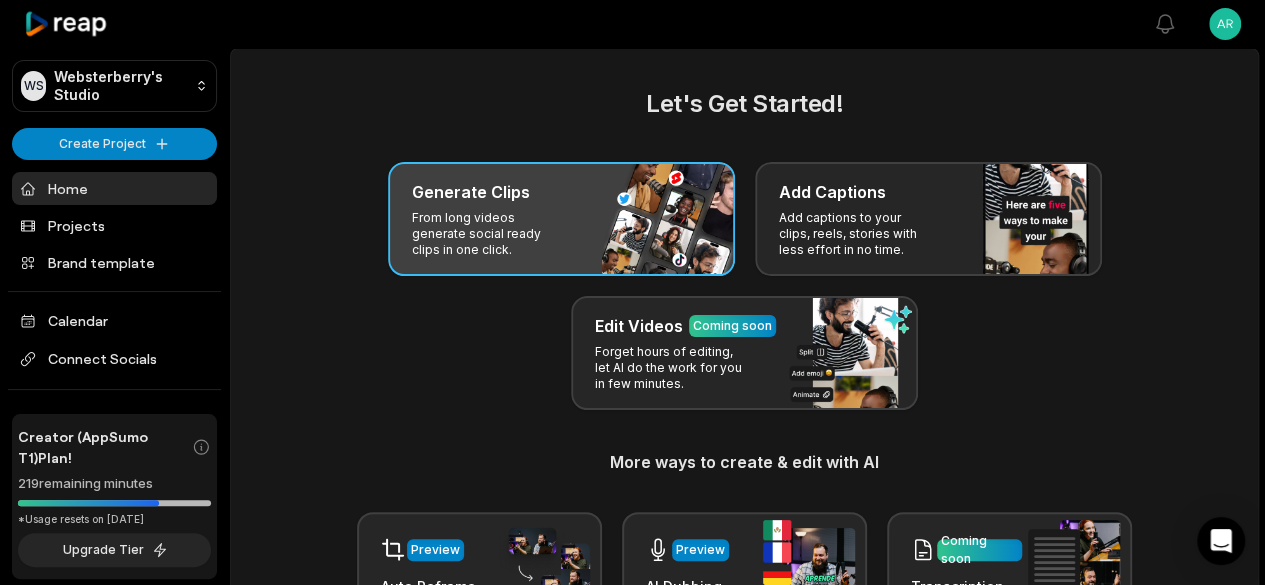 click on "Generate Clips From long videos generate social ready clips in one click." at bounding box center (561, 219) 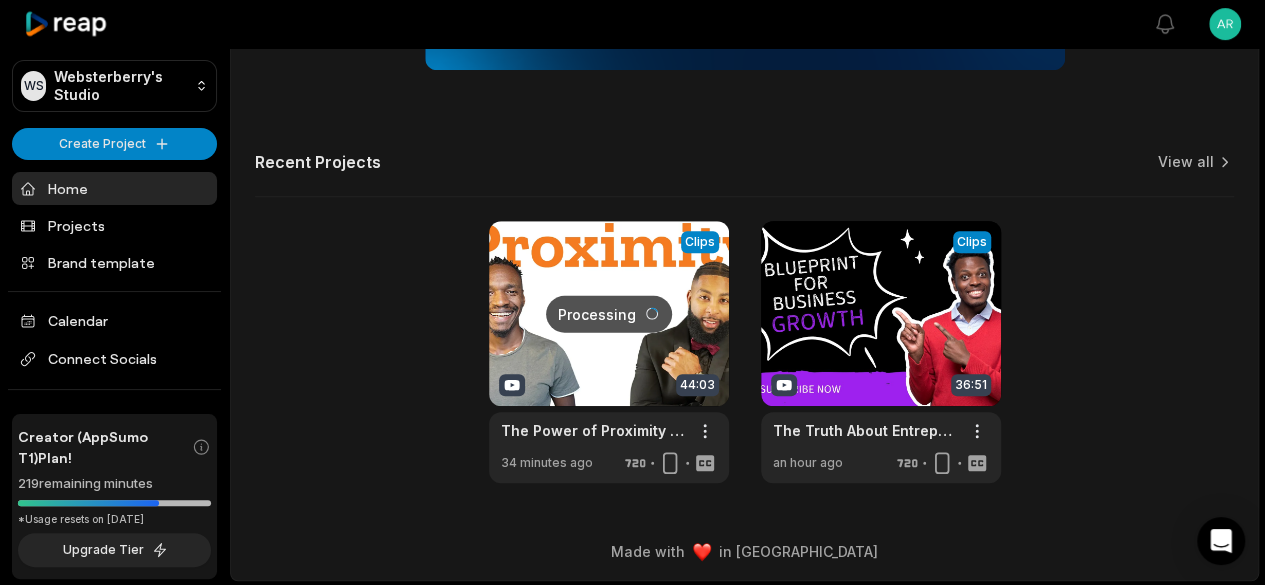 scroll, scrollTop: 540, scrollLeft: 0, axis: vertical 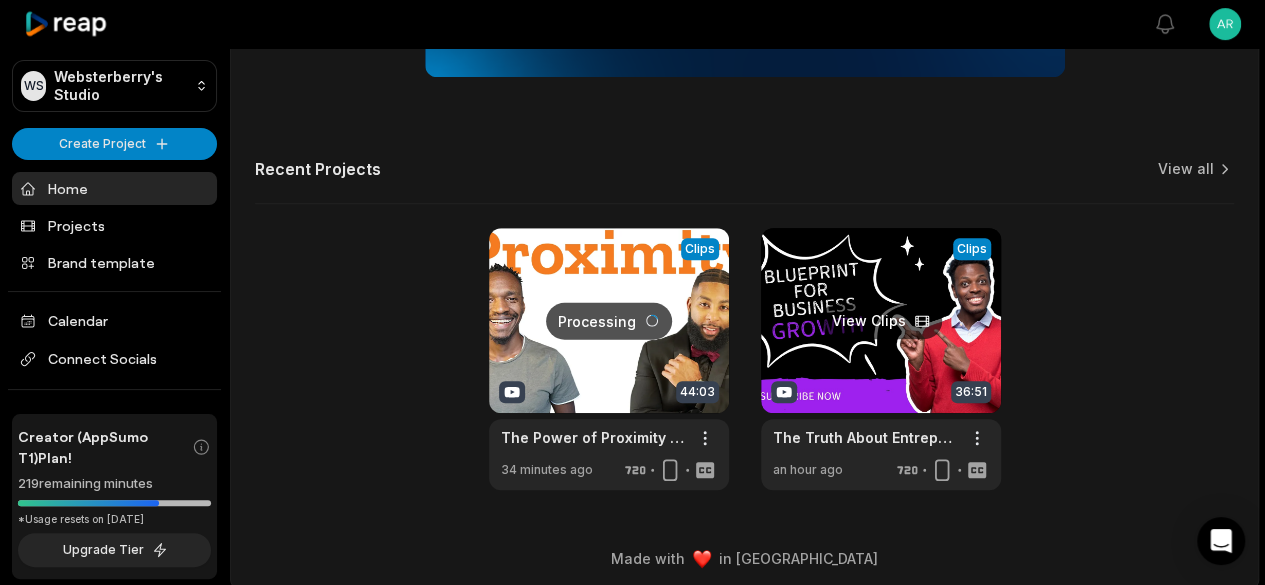 click at bounding box center (881, 359) 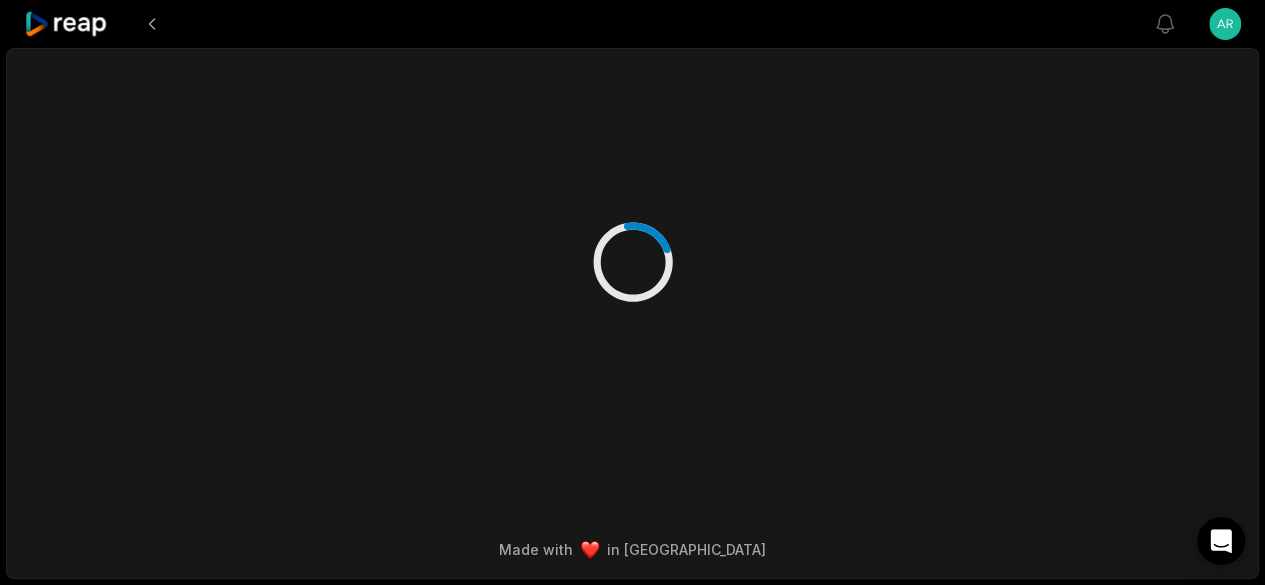scroll, scrollTop: 0, scrollLeft: 0, axis: both 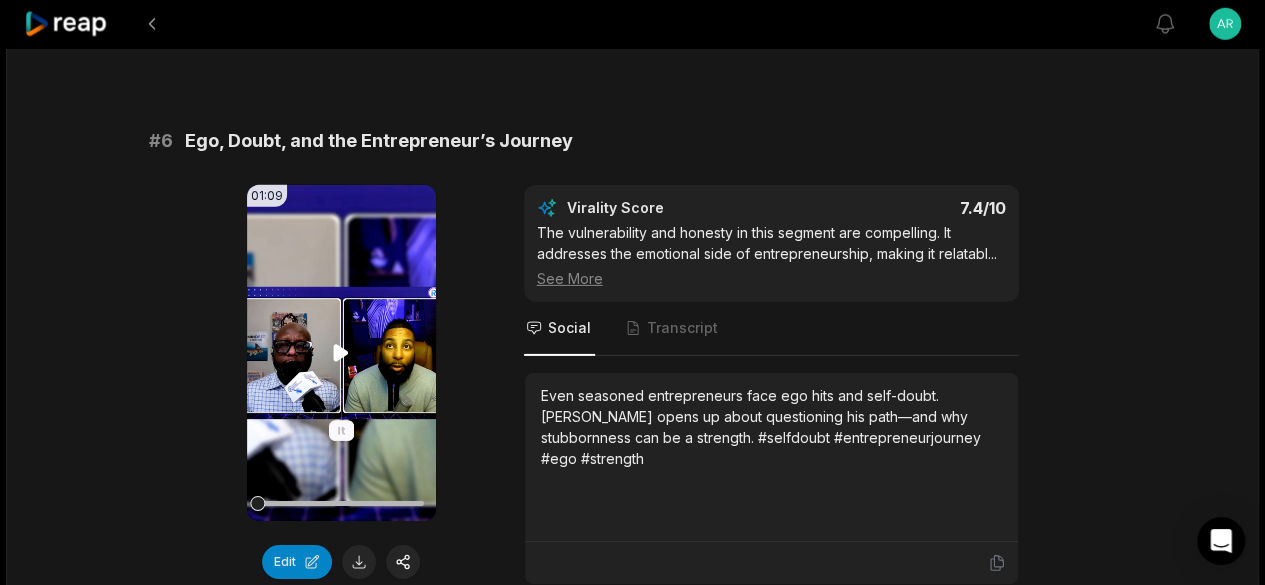 click 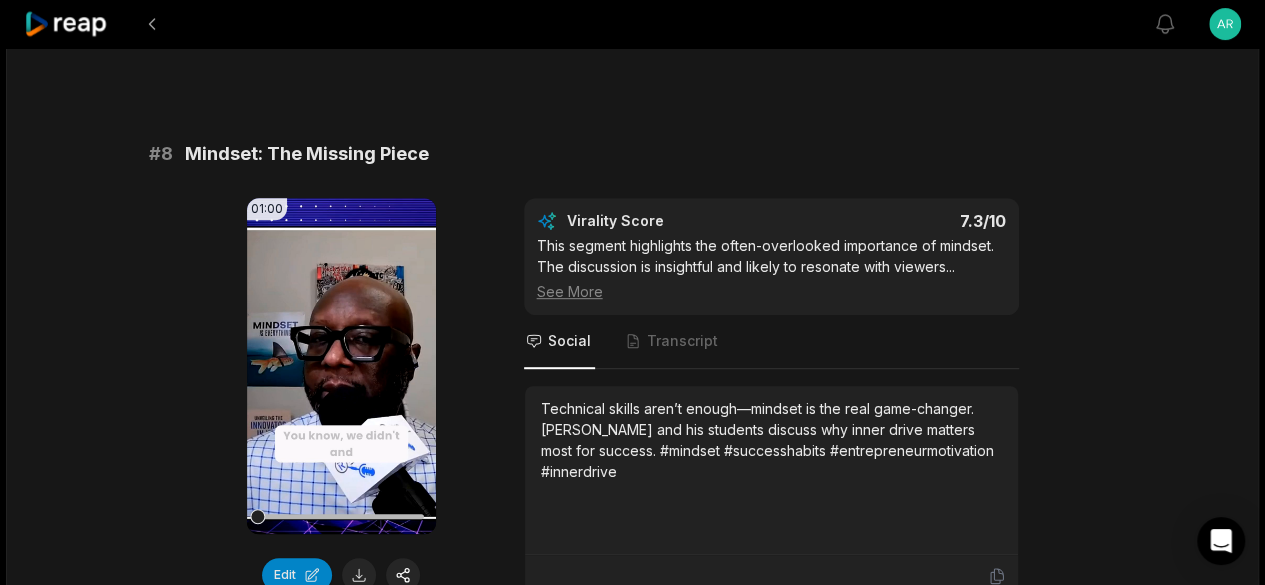 scroll, scrollTop: 4287, scrollLeft: 0, axis: vertical 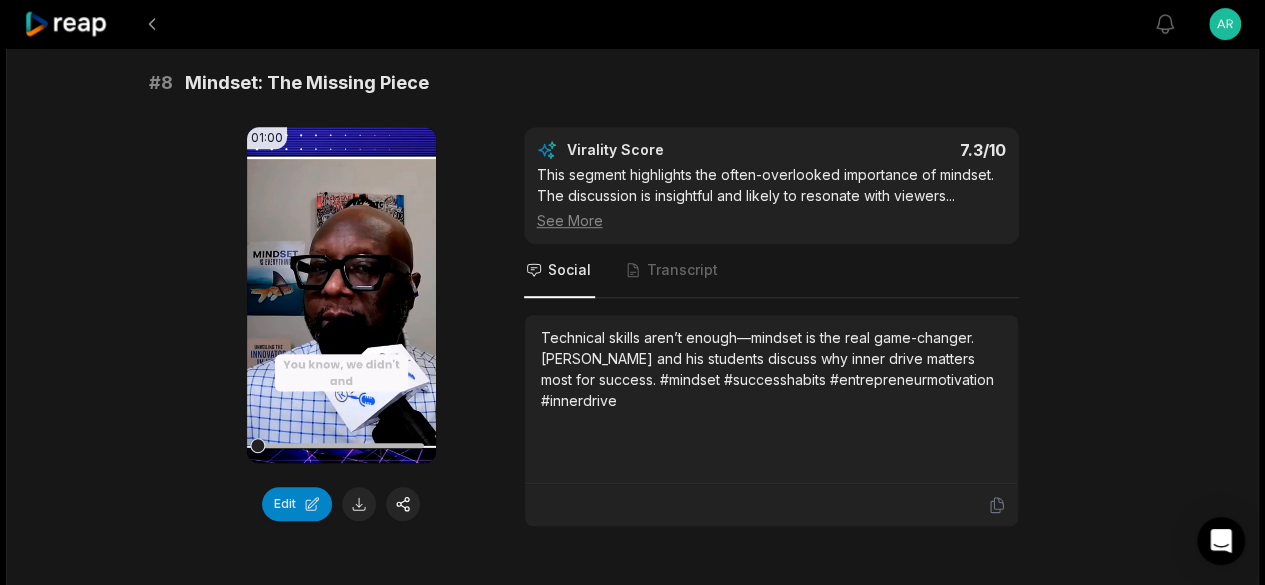 click 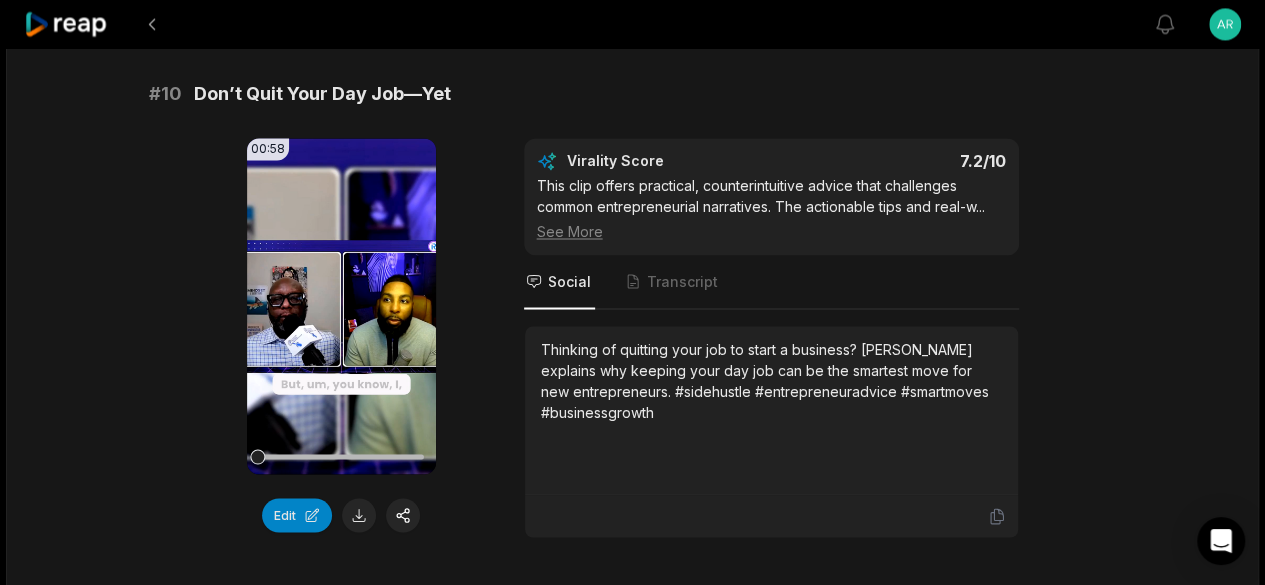 scroll, scrollTop: 5546, scrollLeft: 0, axis: vertical 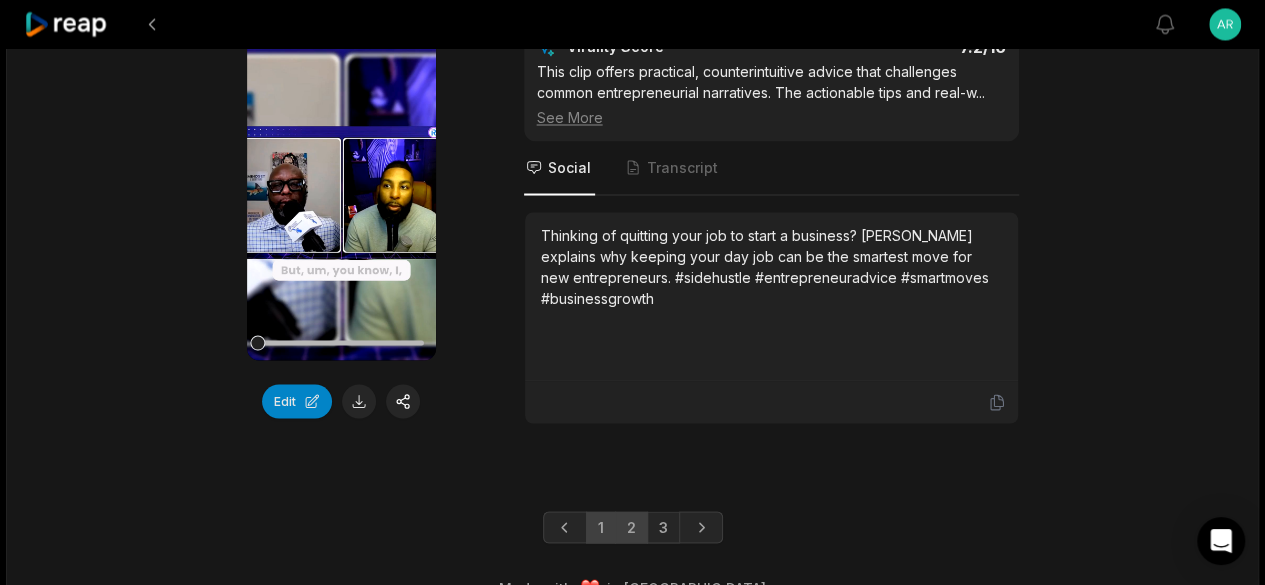 click on "2" at bounding box center (631, 527) 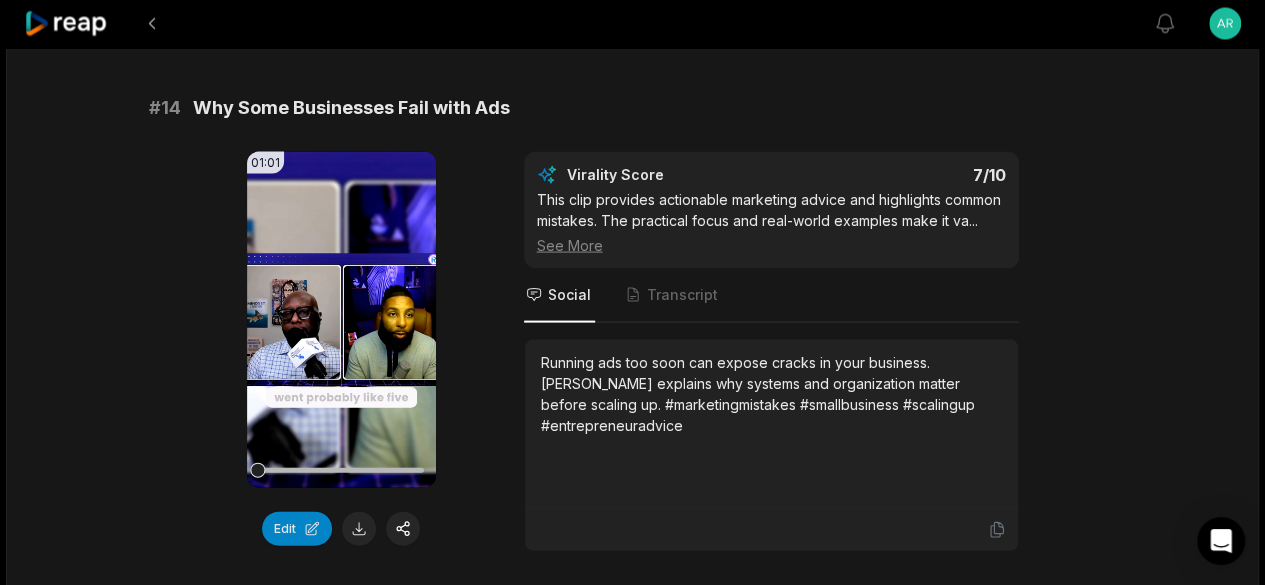 scroll, scrollTop: 1933, scrollLeft: 0, axis: vertical 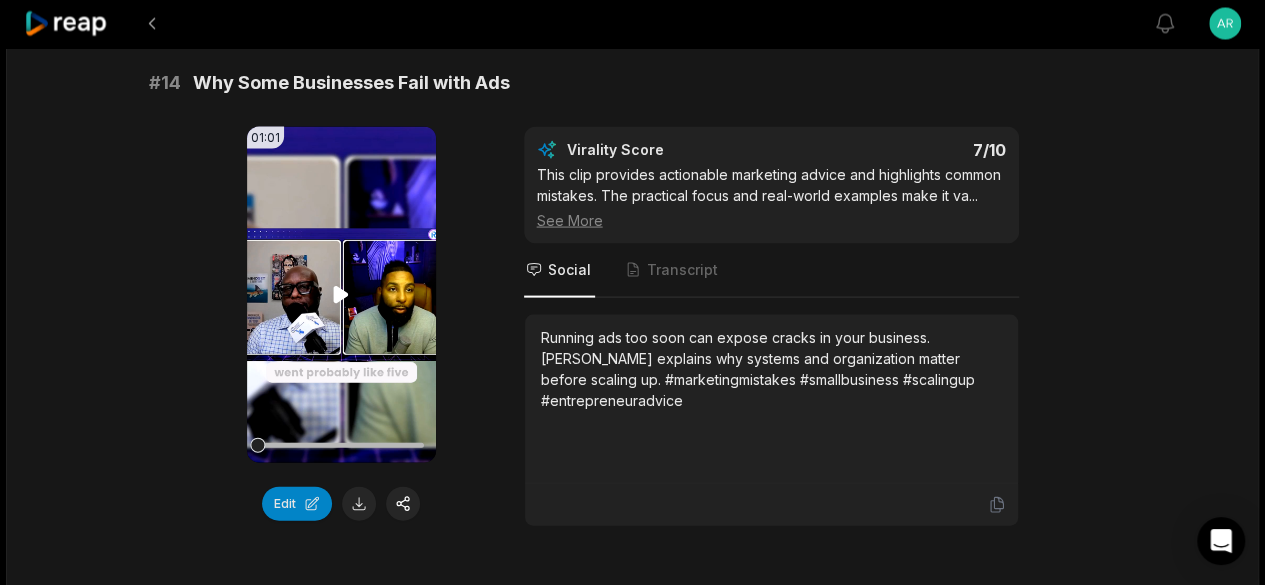 click 